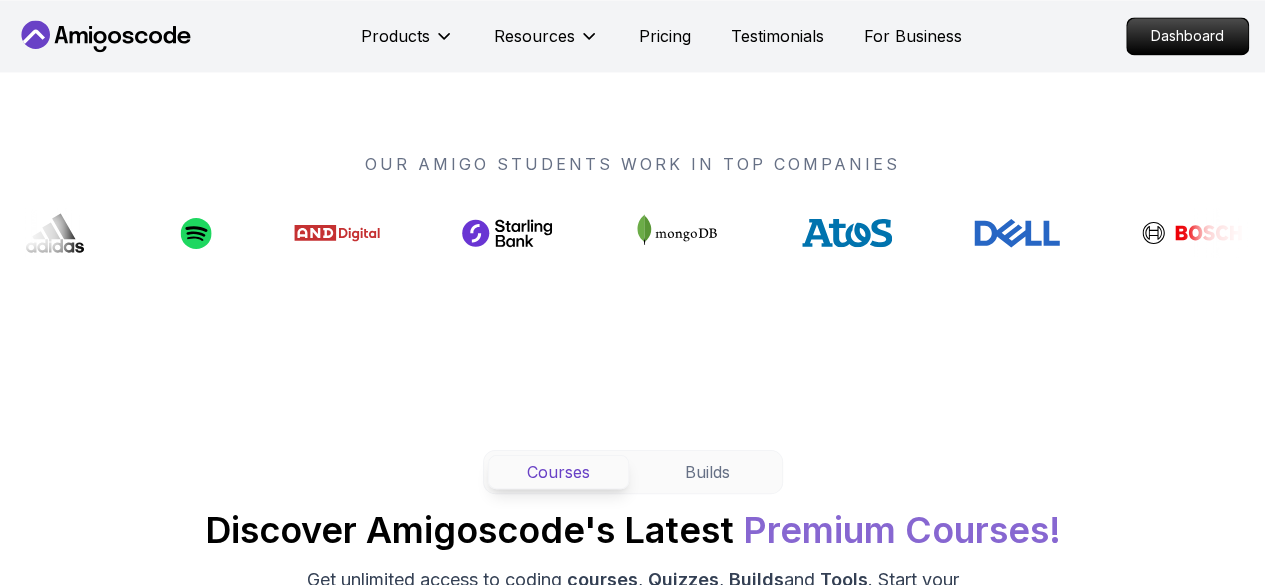 scroll, scrollTop: 1500, scrollLeft: 0, axis: vertical 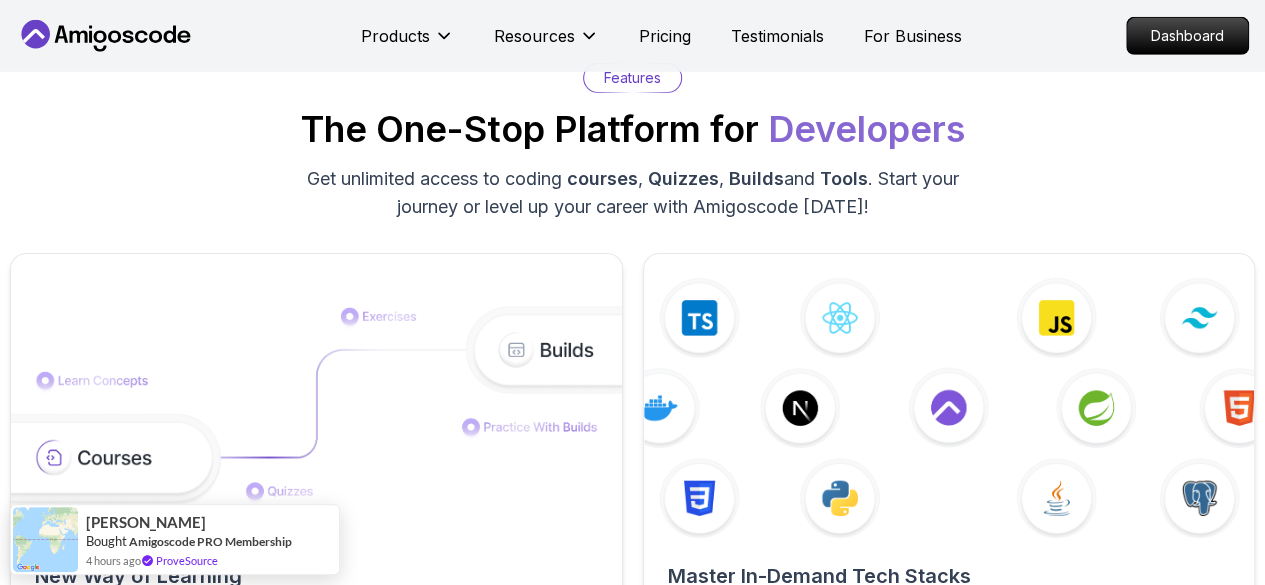 click on "Products Resources Pricing Testimonials For Business Dashboard Products Resources Pricing Testimonials For Business Dashboard Jogh Long Spring Developer Advocate "Amigoscode Does a pretty good job, and consistently too, covering Spring and for that, I'm very Appreciative" The One-Stop Platform for   Developers Get unlimited access to coding   courses ,   Quizzes ,   Builds  and   Tools . Start your journey or level up your career with Amigoscode today! Start for Free https://amigoscode.com/dashboard OUR AMIGO STUDENTS WORK IN TOP COMPANIES Courses Builds Discover Amigoscode's Latest   Premium Courses! Get unlimited access to coding   courses ,   Quizzes ,   Builds  and   Tools . Start your journey or level up your career with Amigoscode today! Browse all  courses Advanced Spring Boot Pro Dive deep into Spring Boot with our advanced course, designed to take your skills from intermediate to expert level. NEW Spring Boot for Beginners Java for Developers Pro React JS Developer Guide Pro Spring AI Pro Pro     ," at bounding box center (632, 3278) 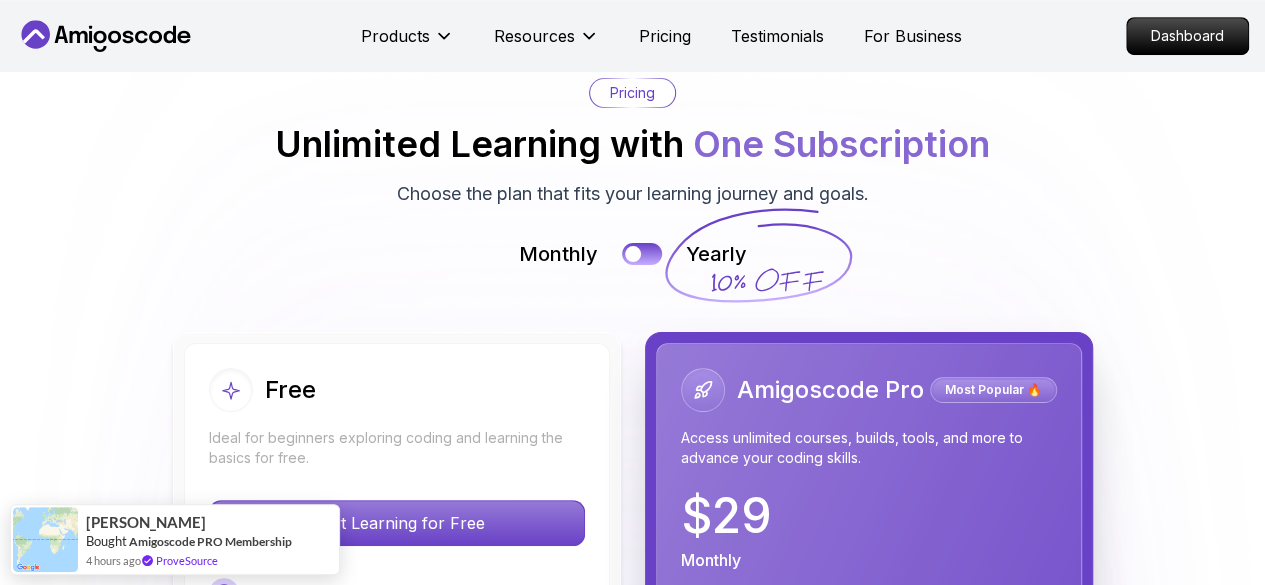scroll, scrollTop: 4300, scrollLeft: 0, axis: vertical 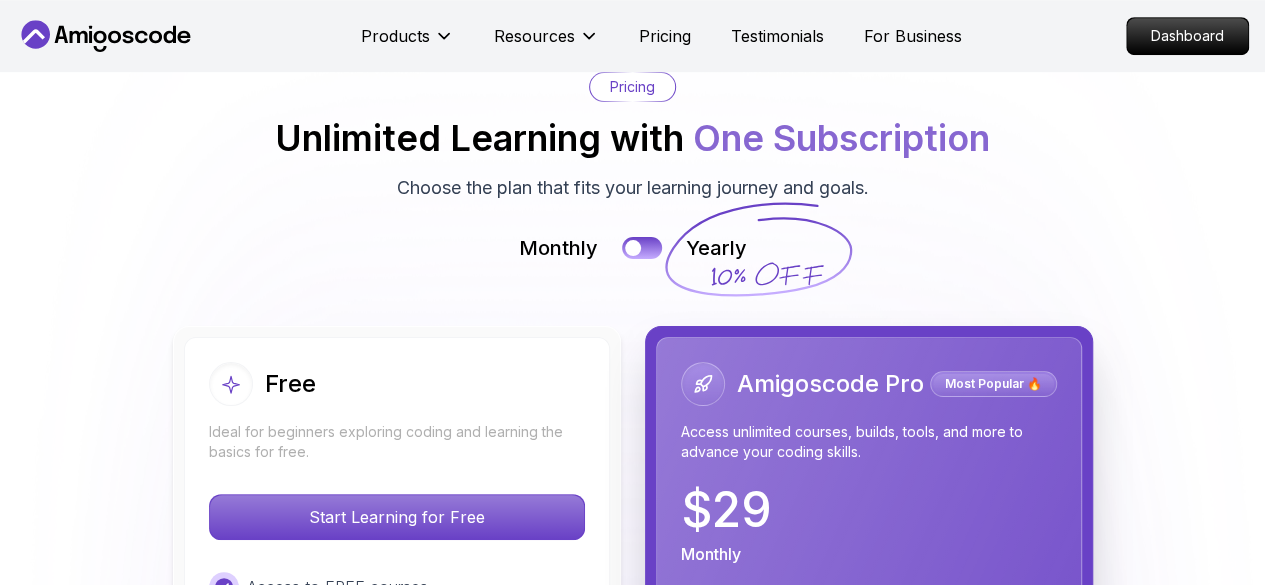 click on "Monthly Yearly" at bounding box center [632, 248] 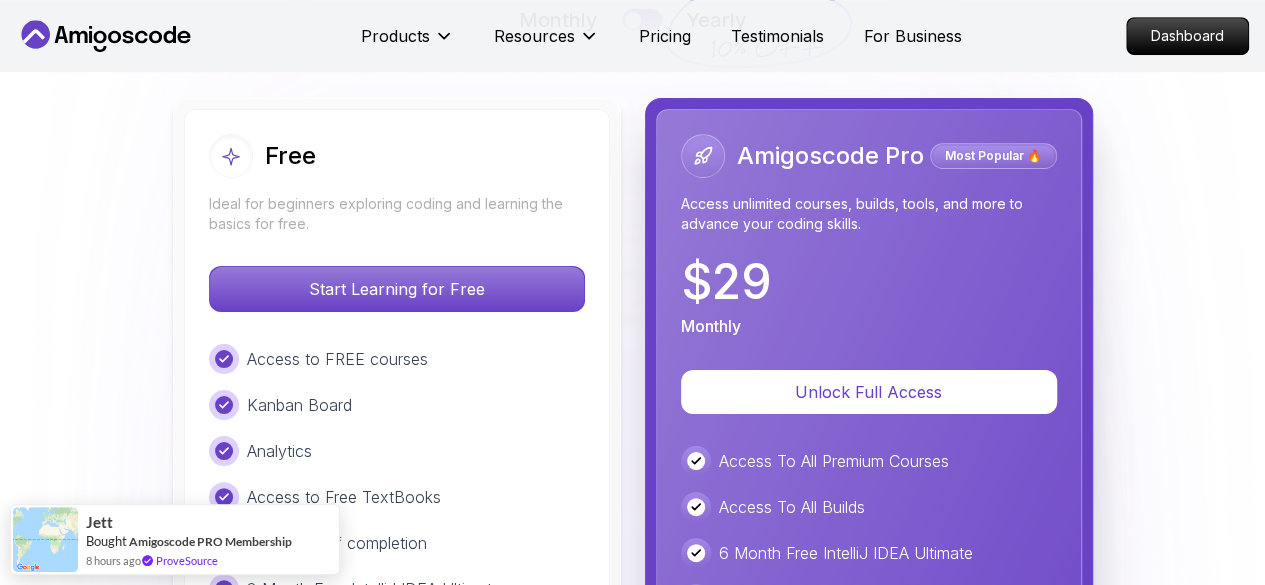 scroll, scrollTop: 4300, scrollLeft: 0, axis: vertical 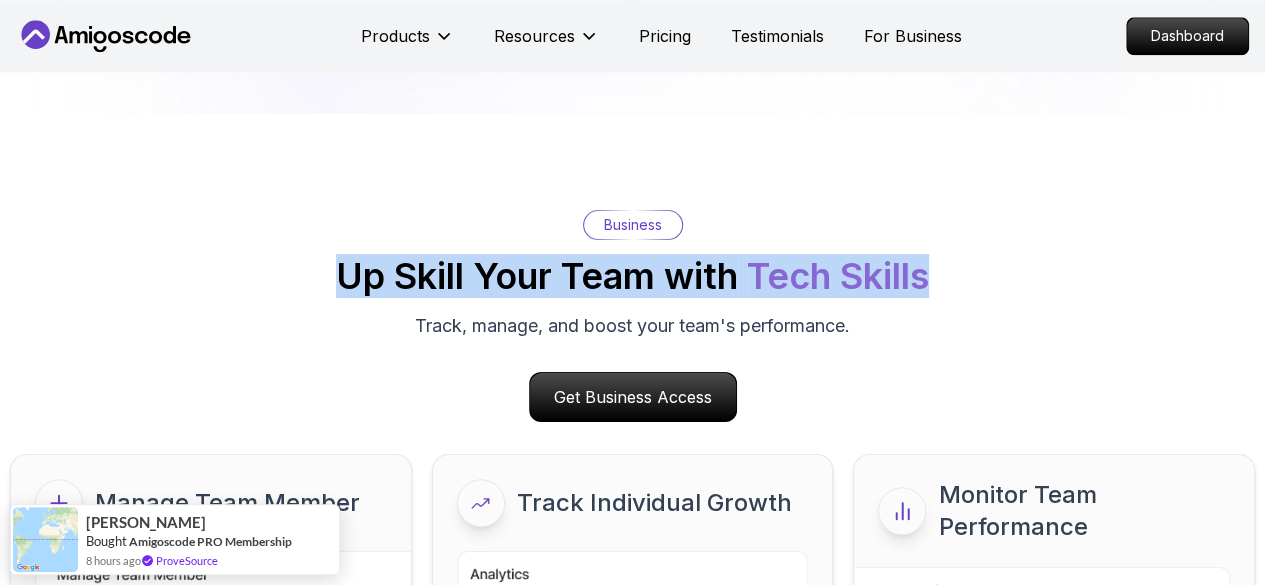 drag, startPoint x: 334, startPoint y: 281, endPoint x: 960, endPoint y: 288, distance: 626.0391 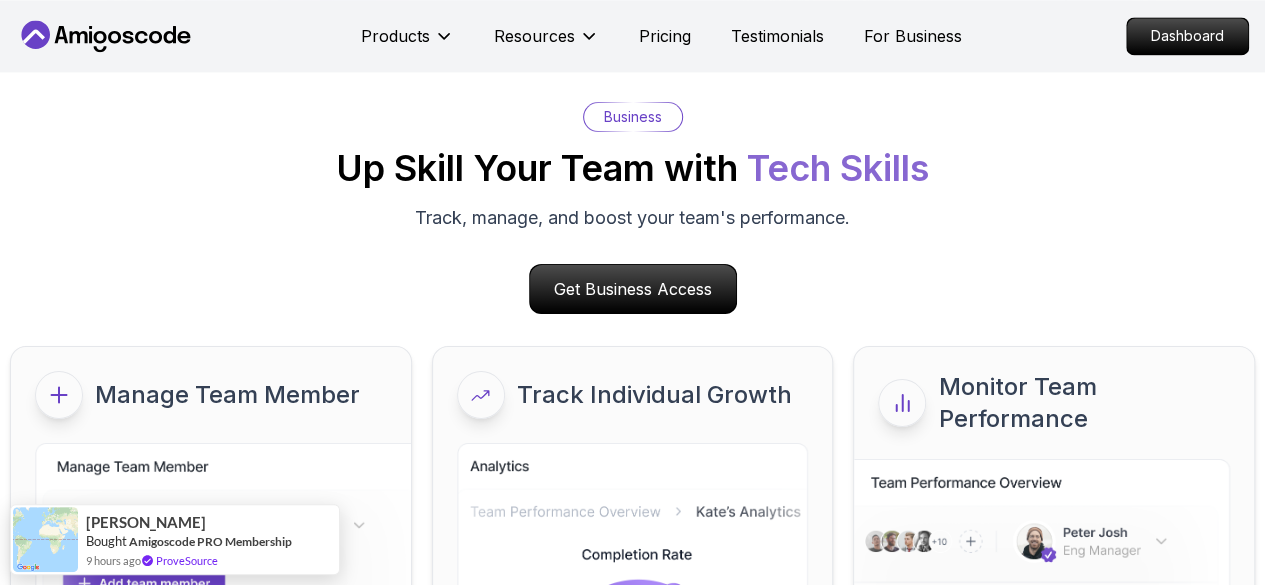 scroll, scrollTop: 9100, scrollLeft: 0, axis: vertical 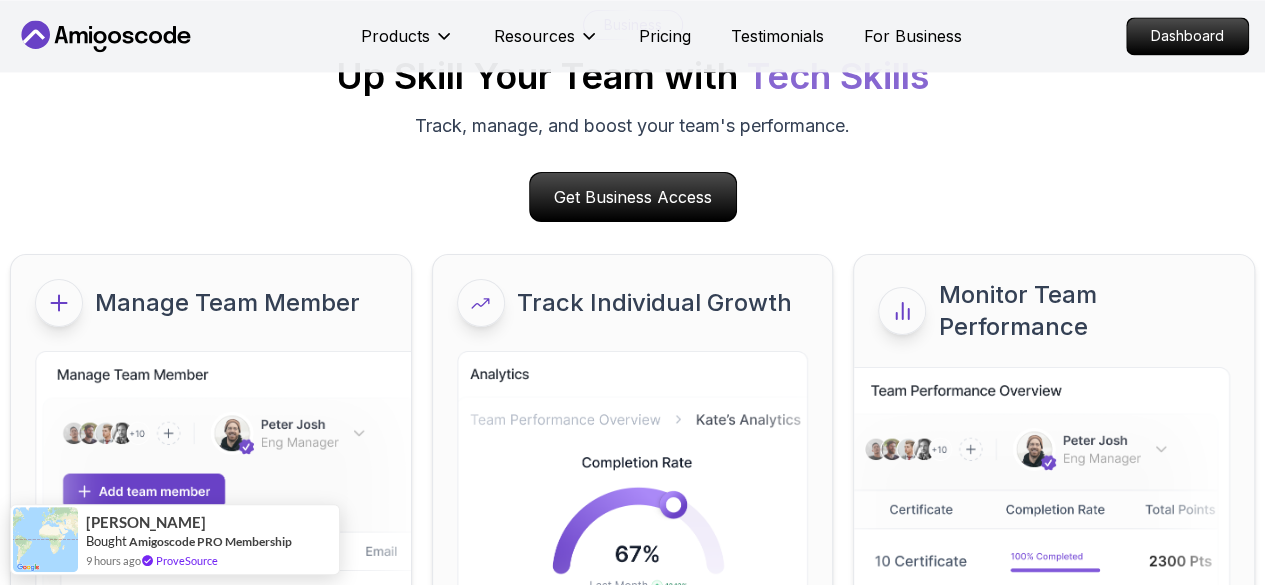 drag, startPoint x: 416, startPoint y: 214, endPoint x: 402, endPoint y: 209, distance: 14.866069 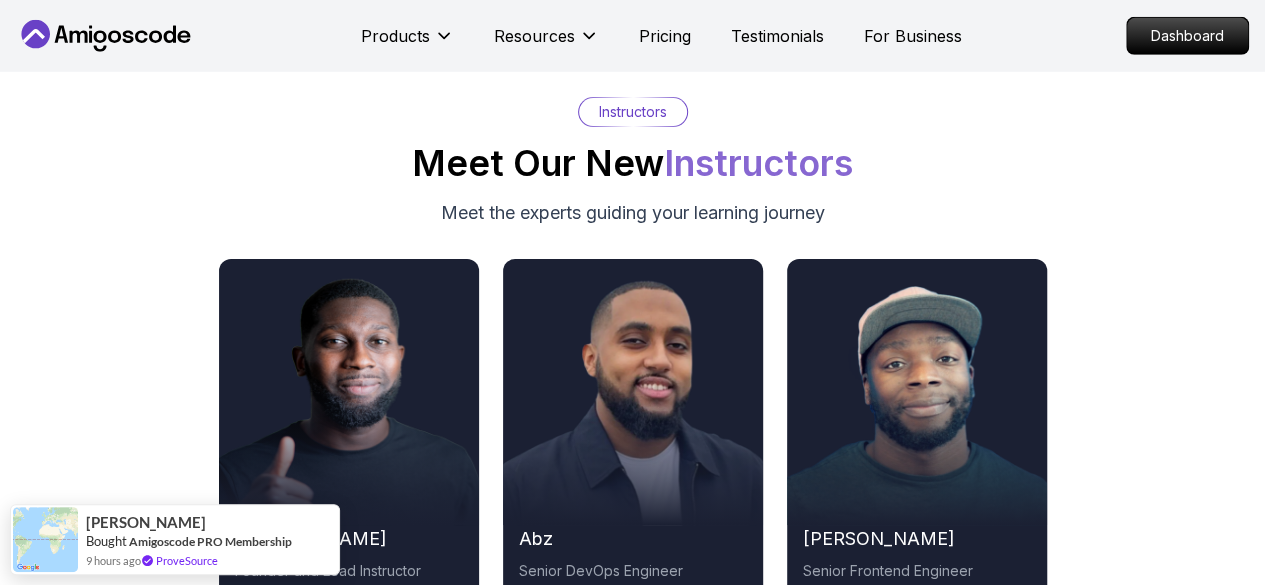 scroll, scrollTop: 10600, scrollLeft: 0, axis: vertical 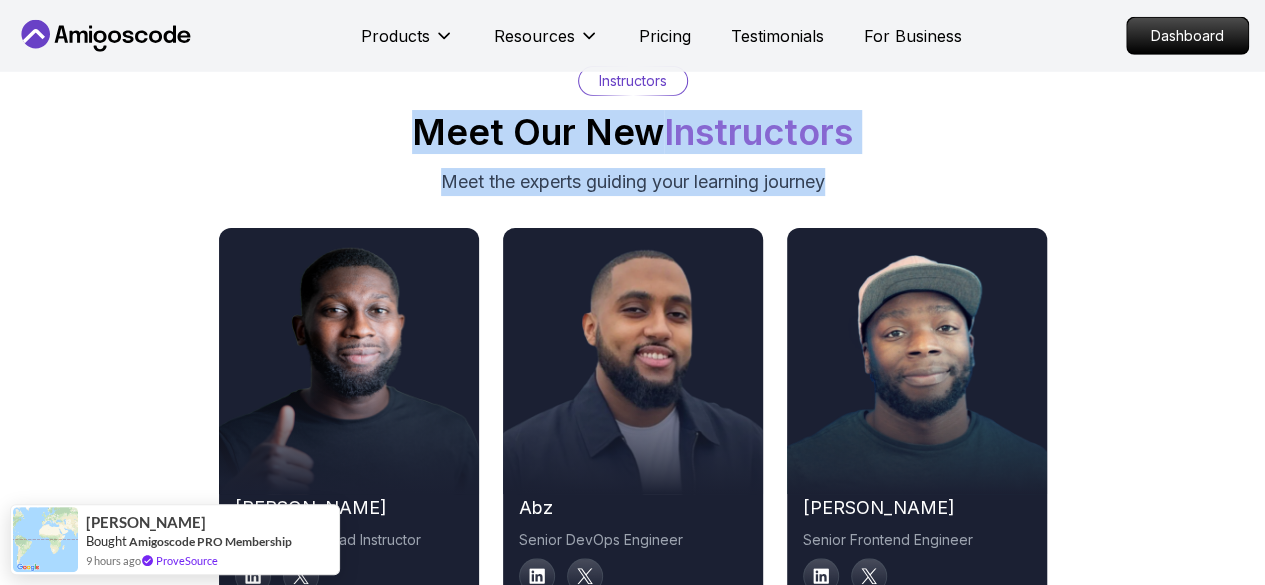drag, startPoint x: 409, startPoint y: 127, endPoint x: 838, endPoint y: 177, distance: 431.90393 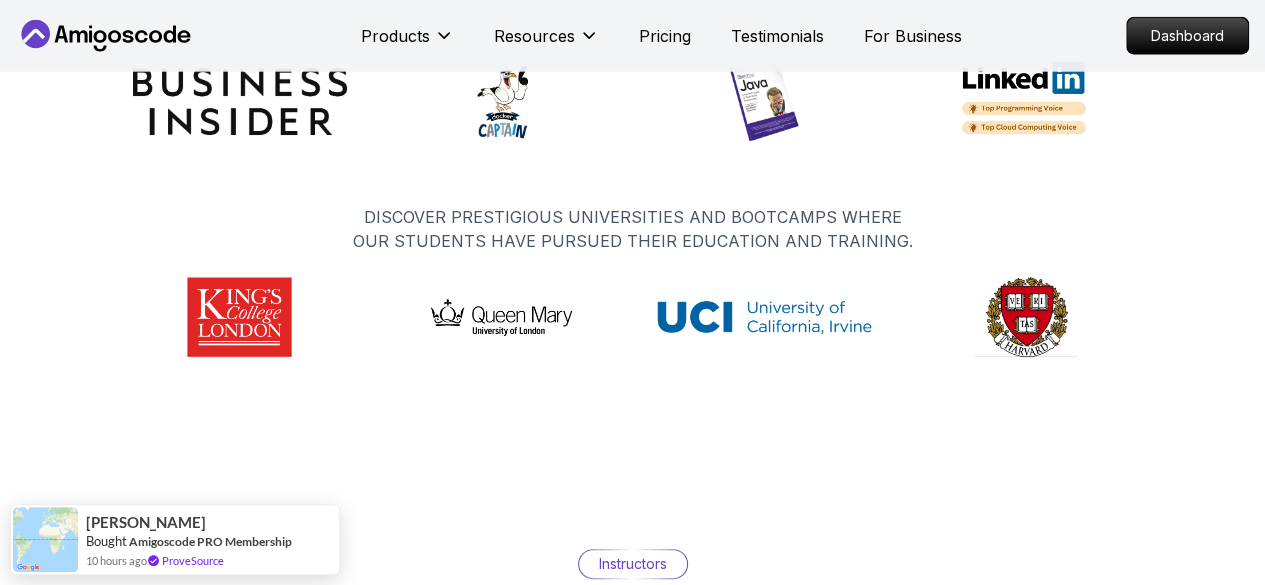 scroll, scrollTop: 10089, scrollLeft: 0, axis: vertical 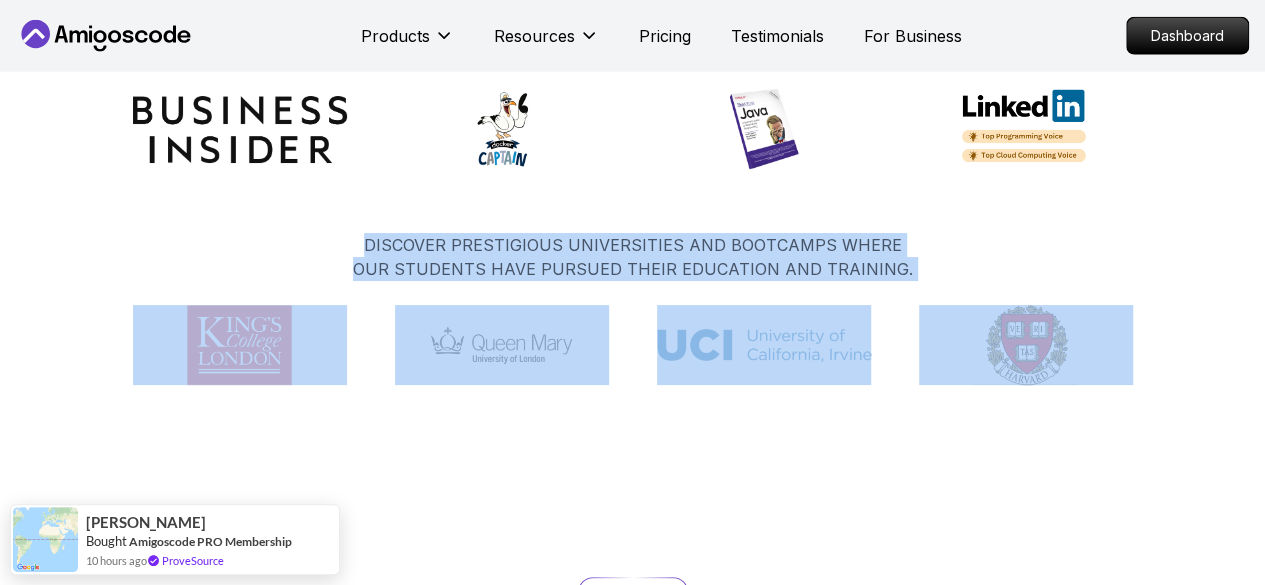 drag, startPoint x: 348, startPoint y: 235, endPoint x: 1108, endPoint y: 365, distance: 771.03827 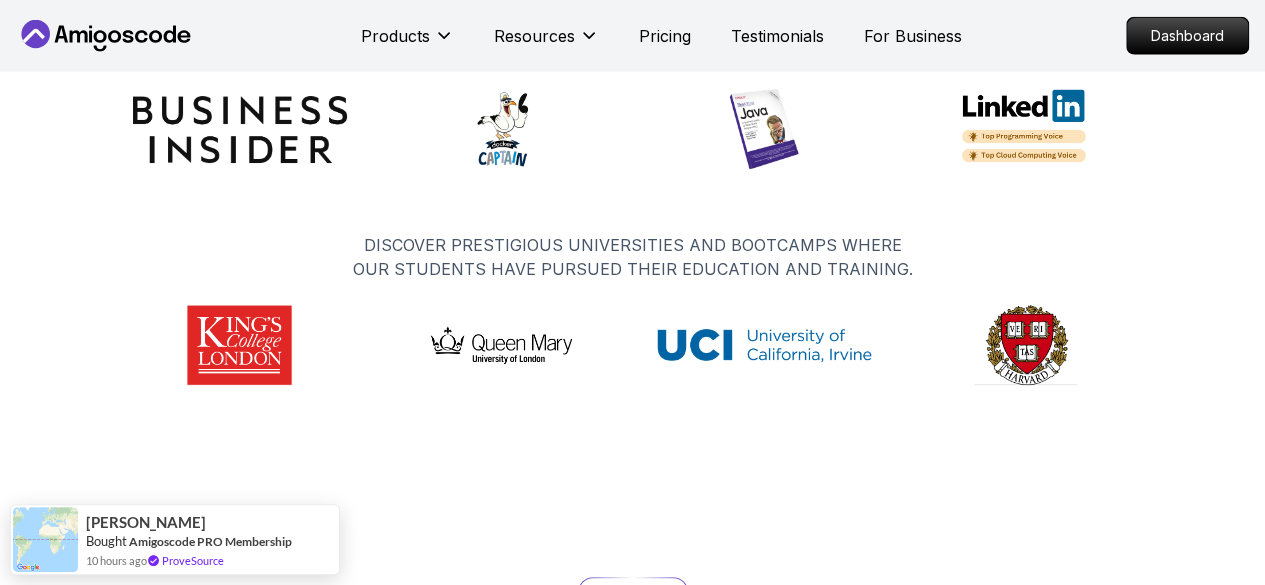 click on "Instructors Meet Our New  Instructors Meet the experts guiding your learning journey nelson Founder and Lead Instructor abz Senior DevOps Engineer richard Senior Frontend Engineer" at bounding box center (632, 849) 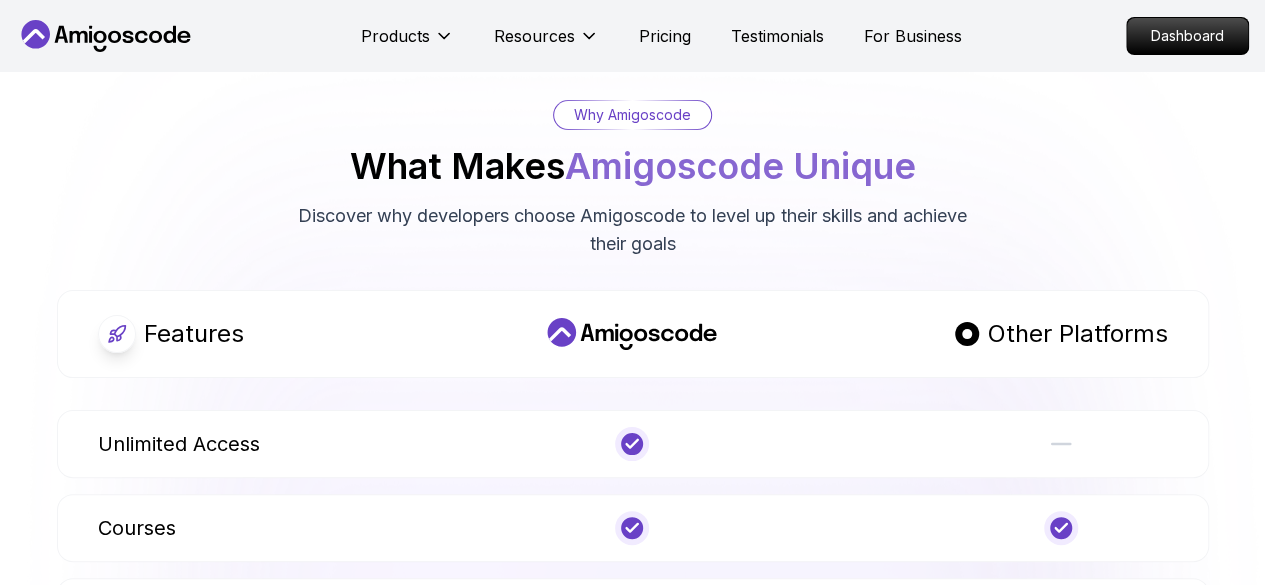 scroll, scrollTop: 7489, scrollLeft: 0, axis: vertical 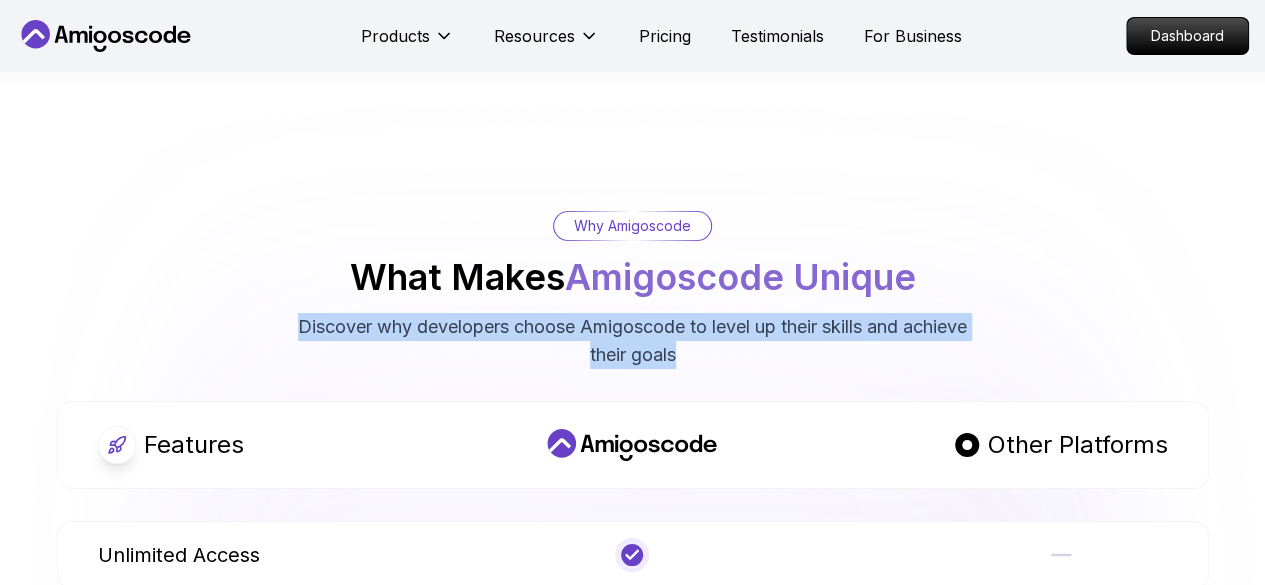 drag, startPoint x: 310, startPoint y: 331, endPoint x: 734, endPoint y: 366, distance: 425.4421 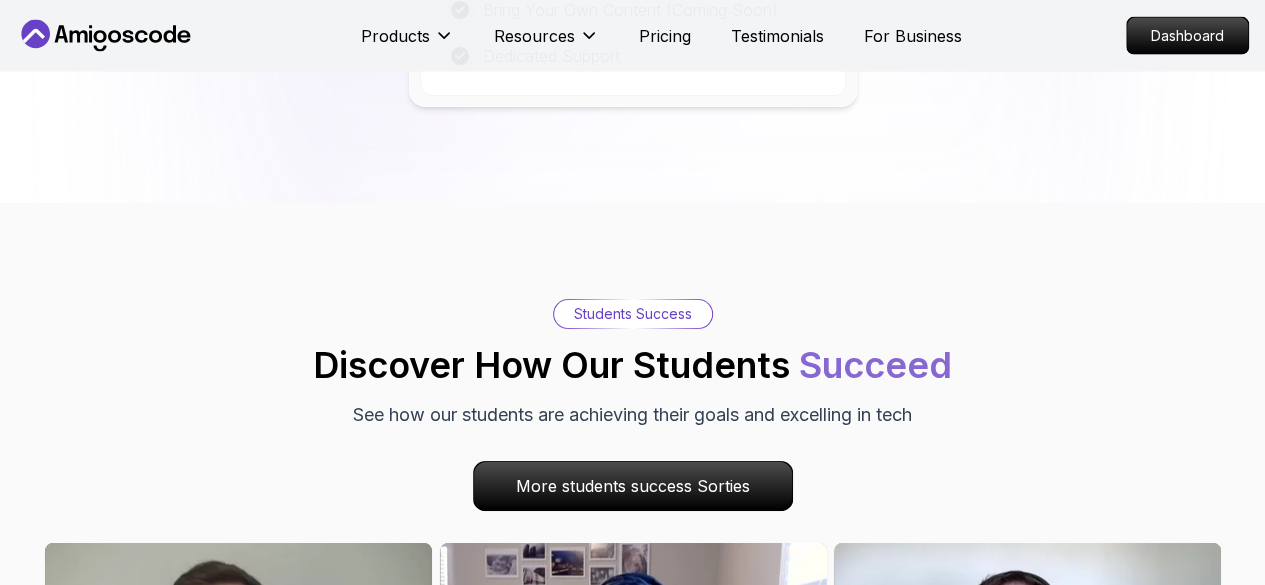 scroll, scrollTop: 6089, scrollLeft: 0, axis: vertical 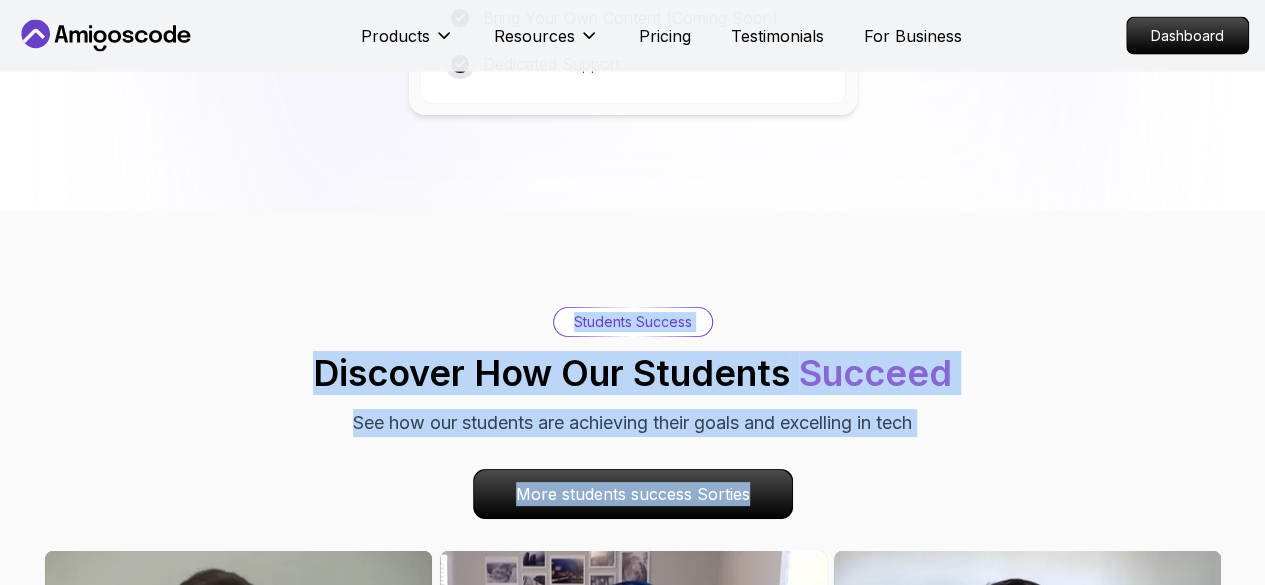 drag, startPoint x: 566, startPoint y: 325, endPoint x: 969, endPoint y: 451, distance: 422.2381 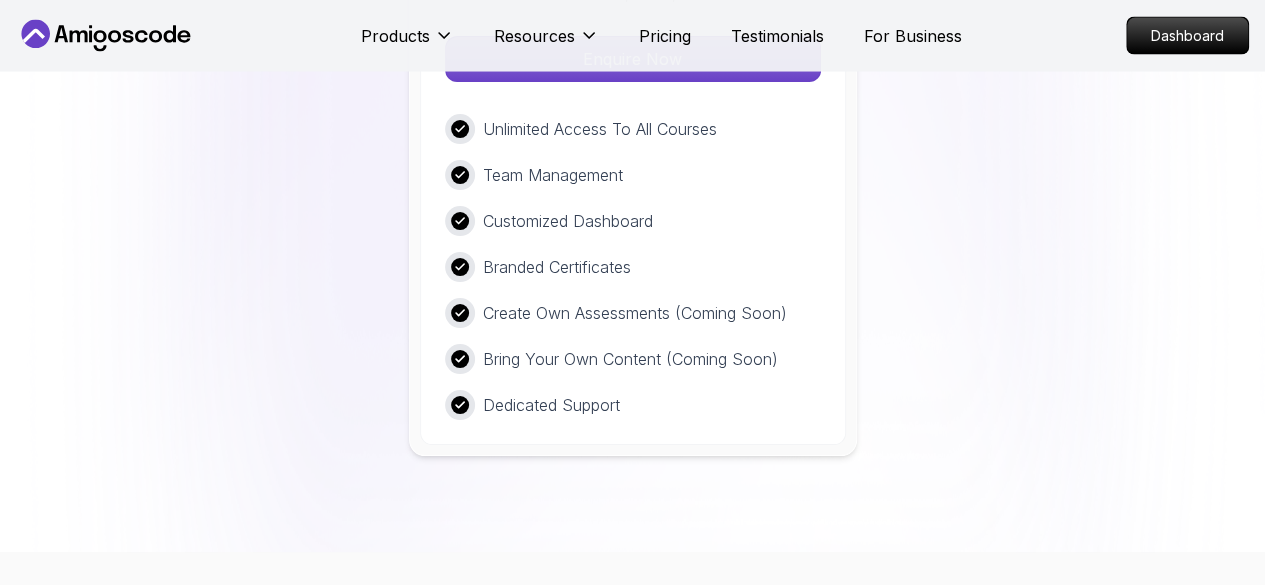 scroll, scrollTop: 5689, scrollLeft: 0, axis: vertical 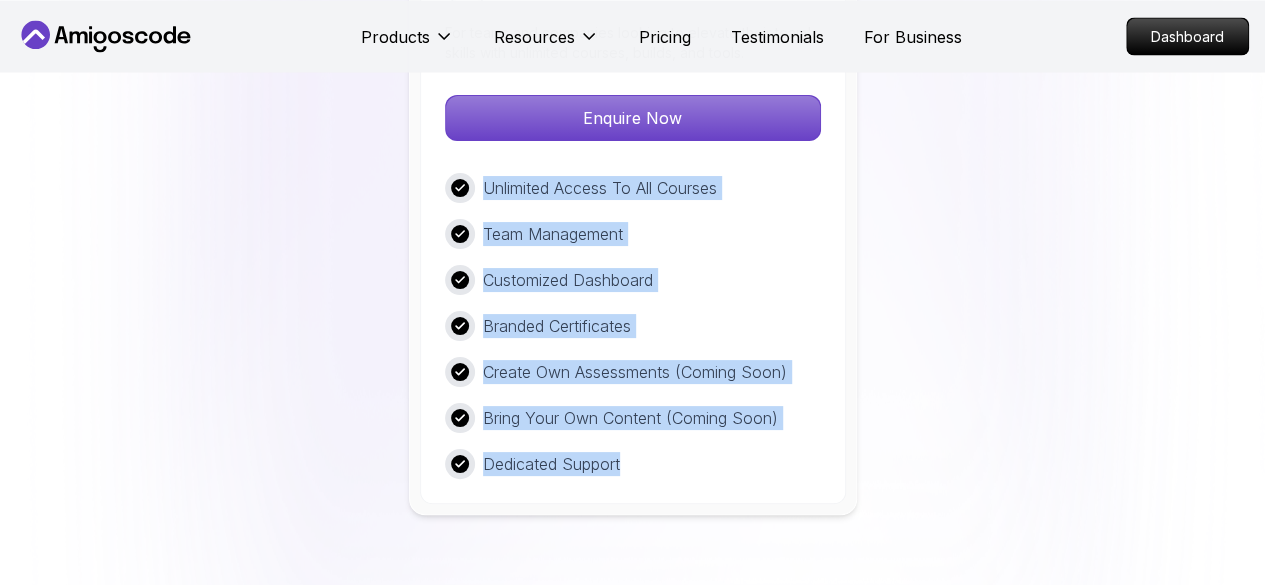 drag, startPoint x: 484, startPoint y: 190, endPoint x: 660, endPoint y: 449, distance: 313.14053 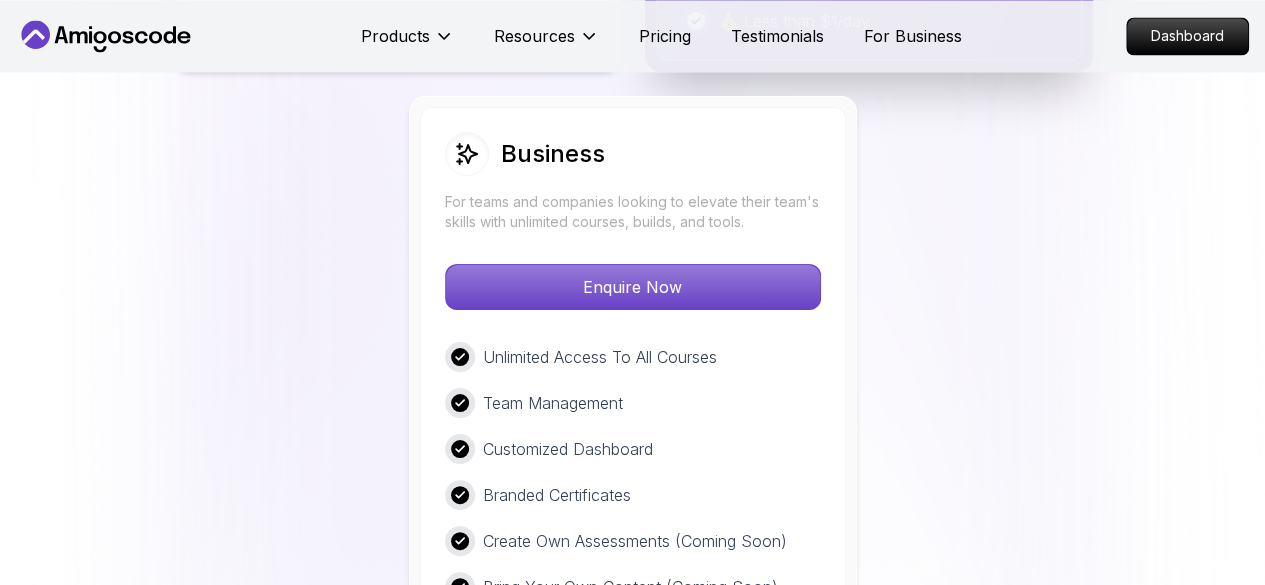 scroll, scrollTop: 5489, scrollLeft: 0, axis: vertical 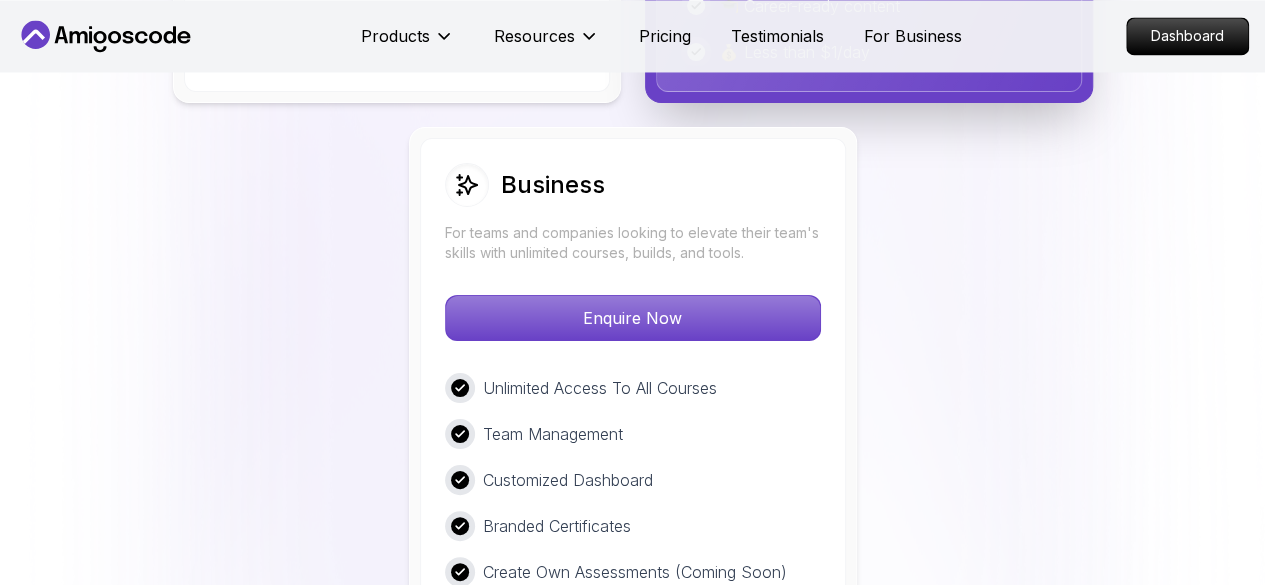 click on "Free Ideal for beginners exploring coding and learning the basics for free. Start Learning for Free Access to FREE courses Kanban Board Analytics Access to Free TextBooks Certificate of completion 3 Month Free IntelliJ IDEA Ultimate Amigoscode Pro Most Popular 🔥 Access unlimited courses, builds, tools, and more to advance your coding skills. $ 29 Monthly Unlock Full Access Access To All Premium Courses Access To All Builds 6 Month Free IntelliJ IDEA Ultimate Unlimited Kanban Boards Certificate of Completion Access To All TextBooks Priority Selection for 10 Week Bootcamp Access To Private Exclusive Community Webinar Access Code Reviews Try for FREE 🎓 Career-ready content 💰 Less than $1/day Business For teams and companies looking to elevate their team's skills with unlimited courses, builds, and tools. Enquire Now Unlimited Access To All Courses Team Management Customized Dashboard Branded Certificates Create Own Assessments (Coming Soon) Bring Your Own Content (Coming Soon) Dedicated Support" at bounding box center (632, -74) 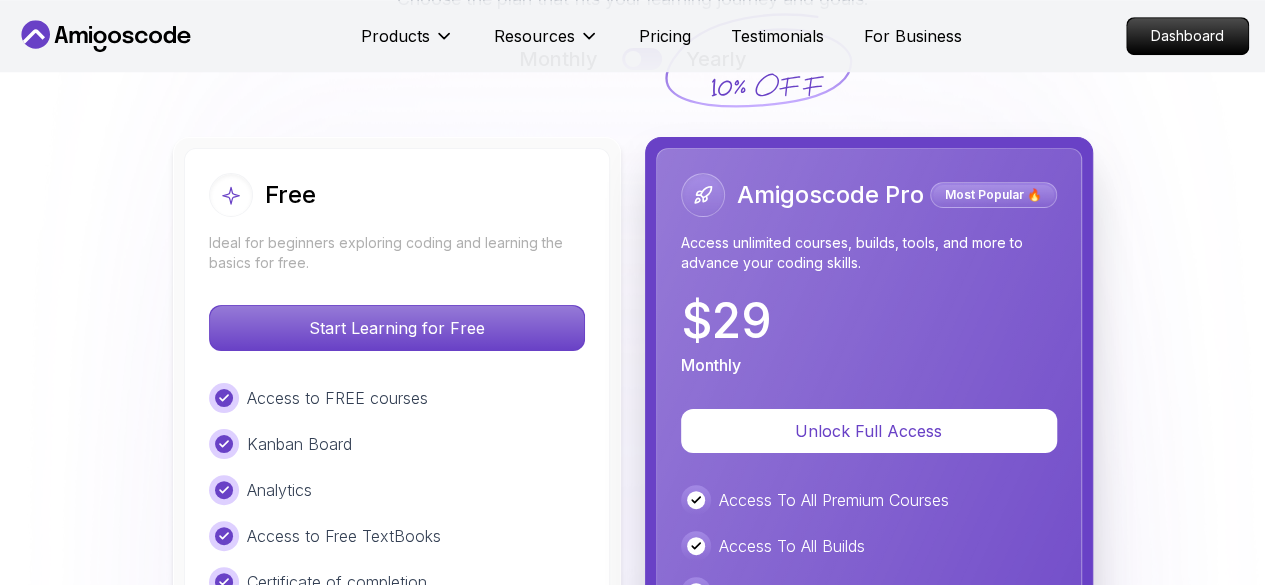 scroll, scrollTop: 4389, scrollLeft: 0, axis: vertical 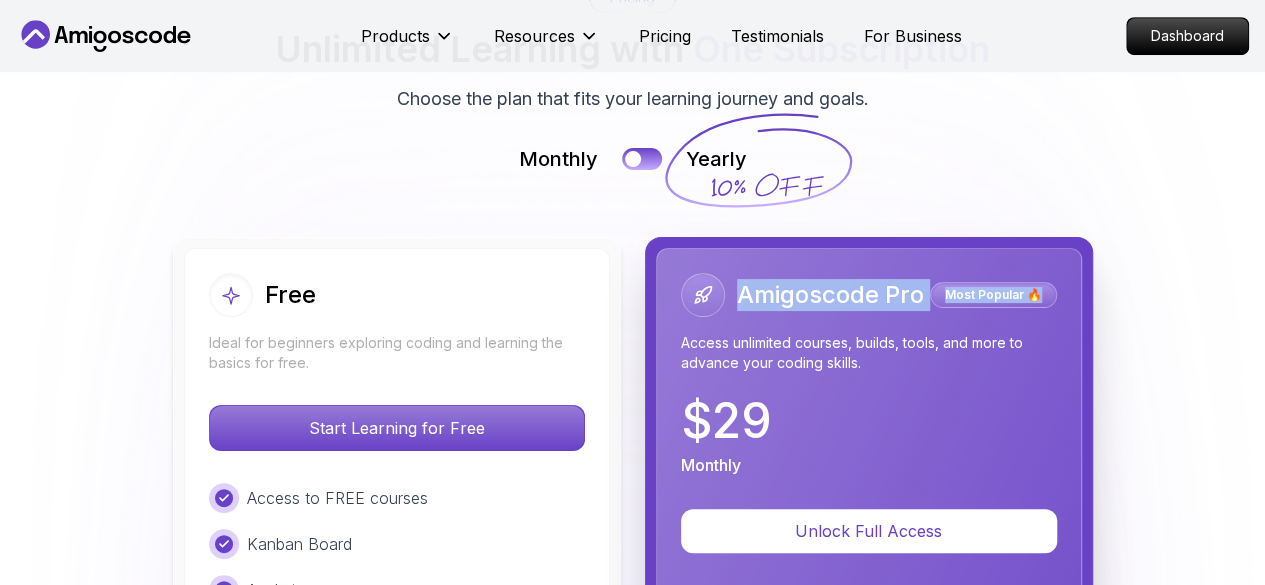 drag, startPoint x: 1041, startPoint y: 308, endPoint x: 736, endPoint y: 321, distance: 305.27692 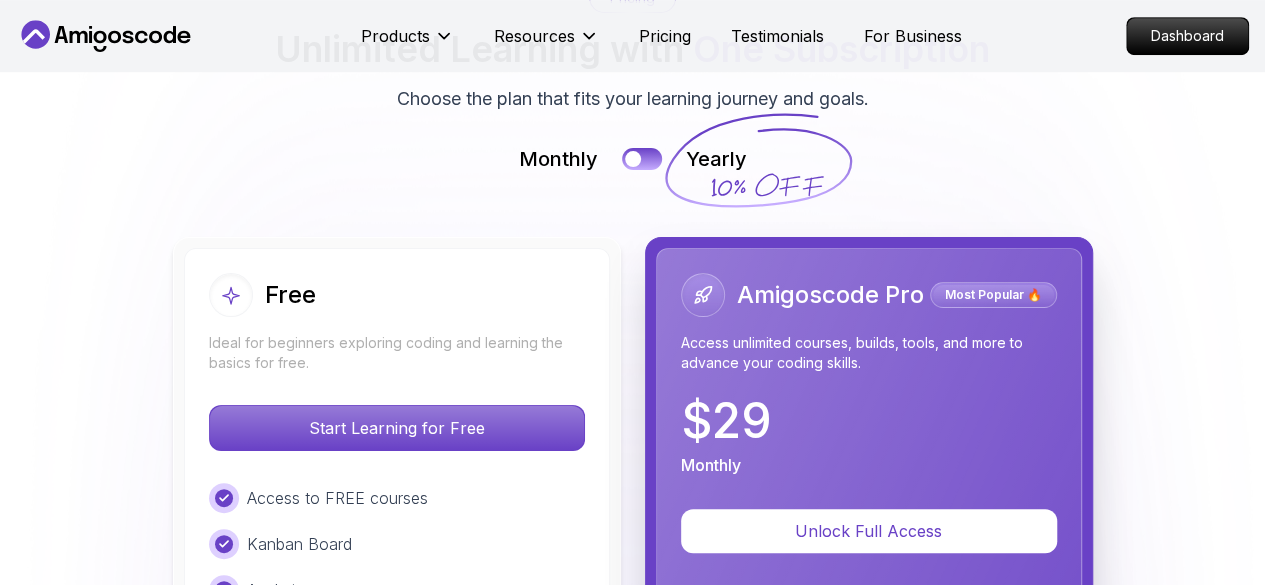 click on "Free Ideal for beginners exploring coding and learning the basics for free. Start Learning for Free Access to FREE courses Kanban Board Analytics Access to Free TextBooks Certificate of completion 3 Month Free IntelliJ IDEA Ultimate Amigoscode Pro Most Popular 🔥 Access unlimited courses, builds, tools, and more to advance your coding skills. $ 29 Monthly Unlock Full Access Access To All Premium Courses Access To All Builds 6 Month Free IntelliJ IDEA Ultimate Unlimited Kanban Boards Certificate of Completion Access To All TextBooks Priority Selection for 10 Week Bootcamp Access To Private Exclusive Community Webinar Access Code Reviews Try for FREE 🎓 Career-ready content 💰 Less than $1/day Business For teams and companies looking to elevate their team's skills with unlimited courses, builds, and tools. Enquire Now Unlimited Access To All Courses Team Management Customized Dashboard Branded Certificates Create Own Assessments (Coming Soon) Bring Your Own Content (Coming Soon) Dedicated Support" at bounding box center (632, 1026) 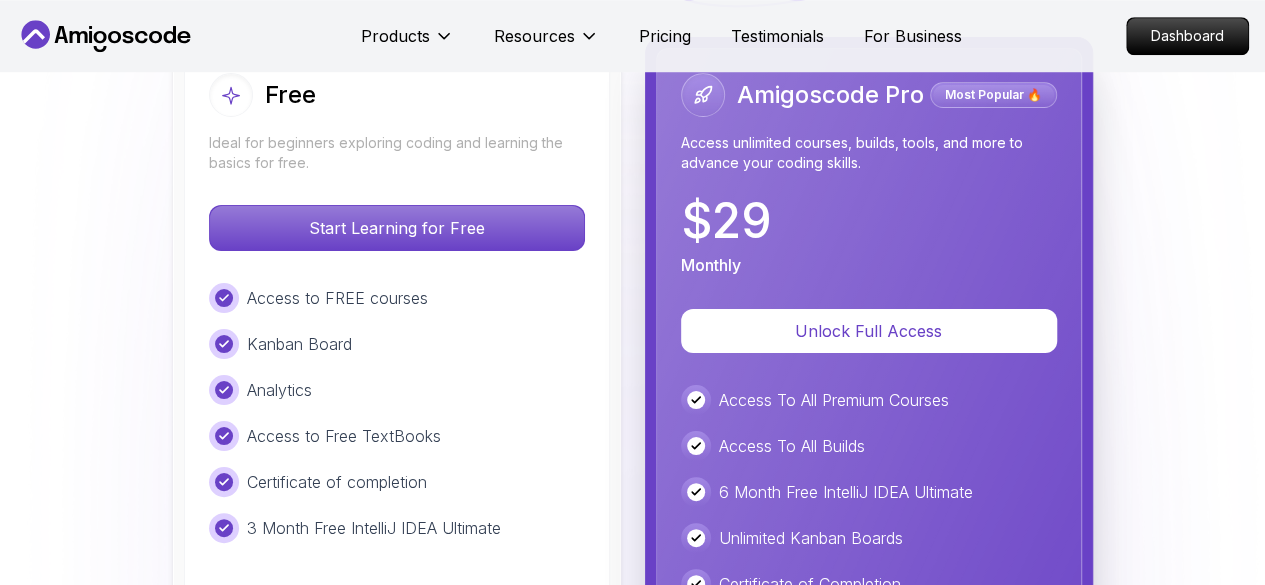 scroll, scrollTop: 4689, scrollLeft: 0, axis: vertical 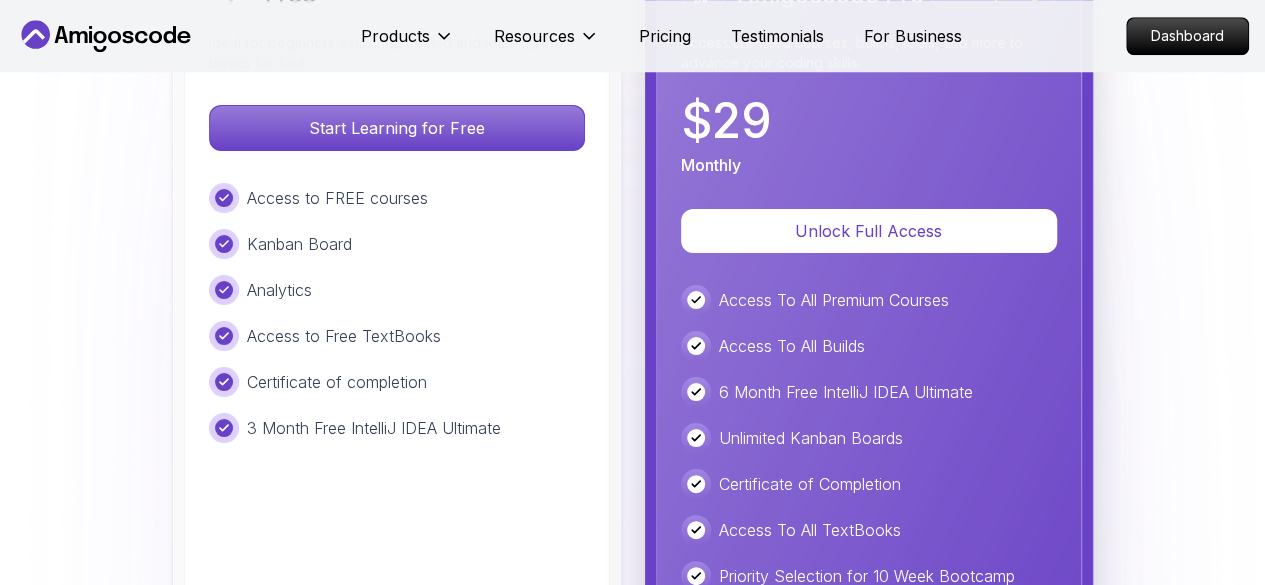 click on "Free Ideal for beginners exploring coding and learning the basics for free. Start Learning for Free Access to FREE courses Kanban Board Analytics Access to Free TextBooks Certificate of completion 3 Month Free IntelliJ IDEA Ultimate Amigoscode Pro Most Popular 🔥 Access unlimited courses, builds, tools, and more to advance your coding skills. $ 29 Monthly Unlock Full Access Access To All Premium Courses Access To All Builds 6 Month Free IntelliJ IDEA Ultimate Unlimited Kanban Boards Certificate of Completion Access To All TextBooks Priority Selection for 10 Week Bootcamp Access To Private Exclusive Community Webinar Access Code Reviews Try for FREE 🎓 Career-ready content 💰 Less than $1/day Business For teams and companies looking to elevate their team's skills with unlimited courses, builds, and tools. Enquire Now Unlimited Access To All Courses Team Management Customized Dashboard Branded Certificates Create Own Assessments (Coming Soon) Bring Your Own Content (Coming Soon) Dedicated Support" at bounding box center [632, 726] 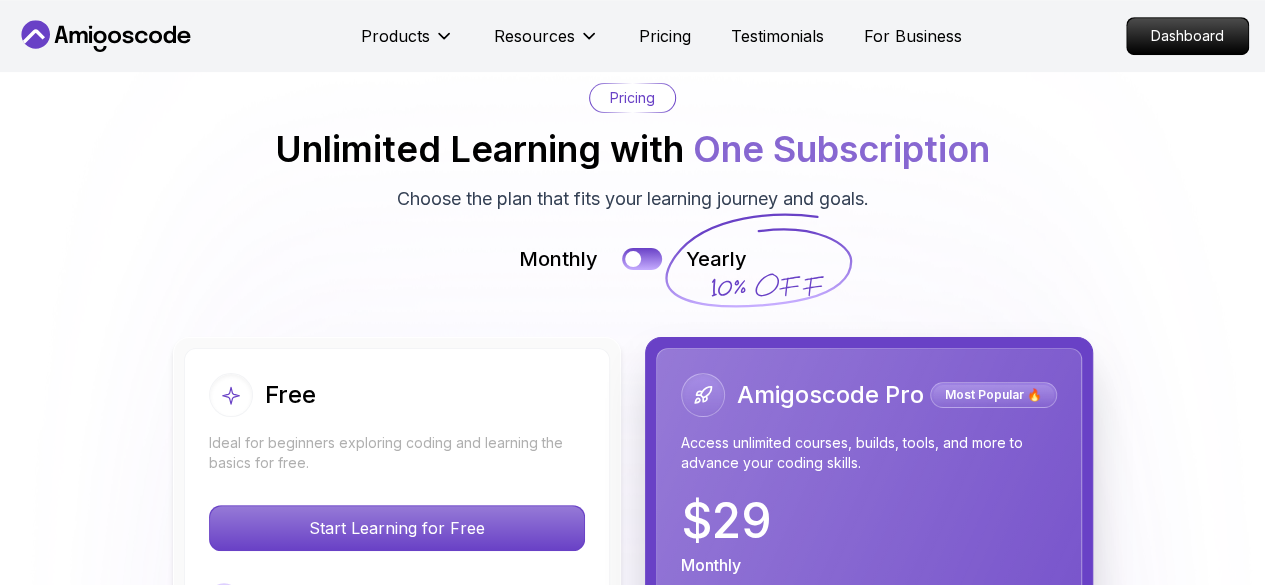 scroll, scrollTop: 4189, scrollLeft: 0, axis: vertical 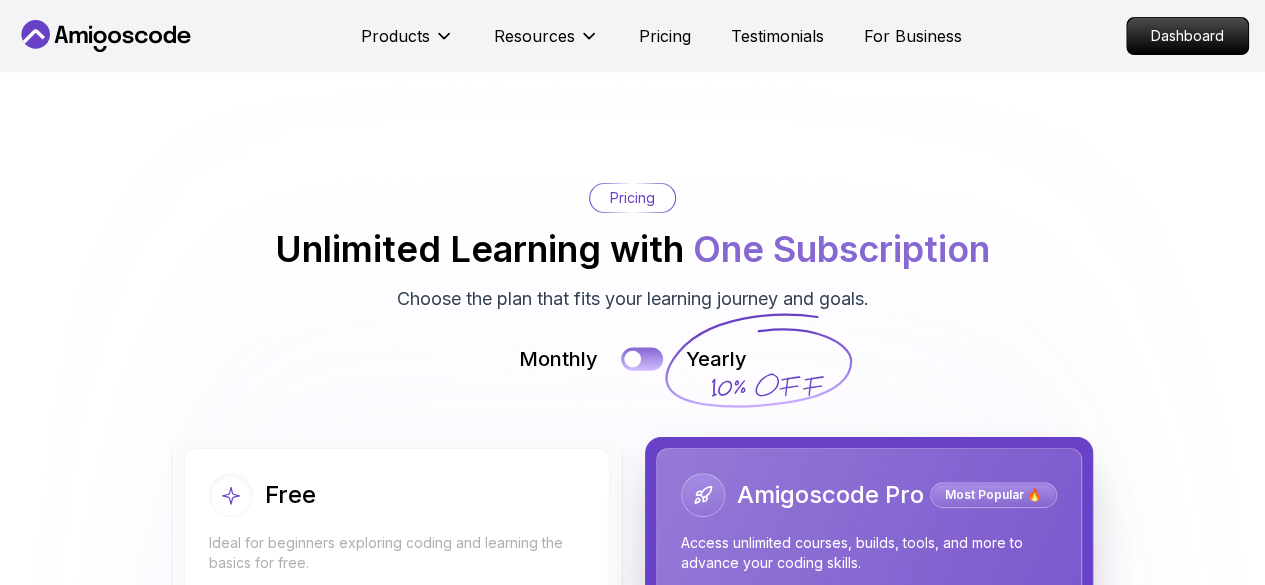 click at bounding box center (632, 359) 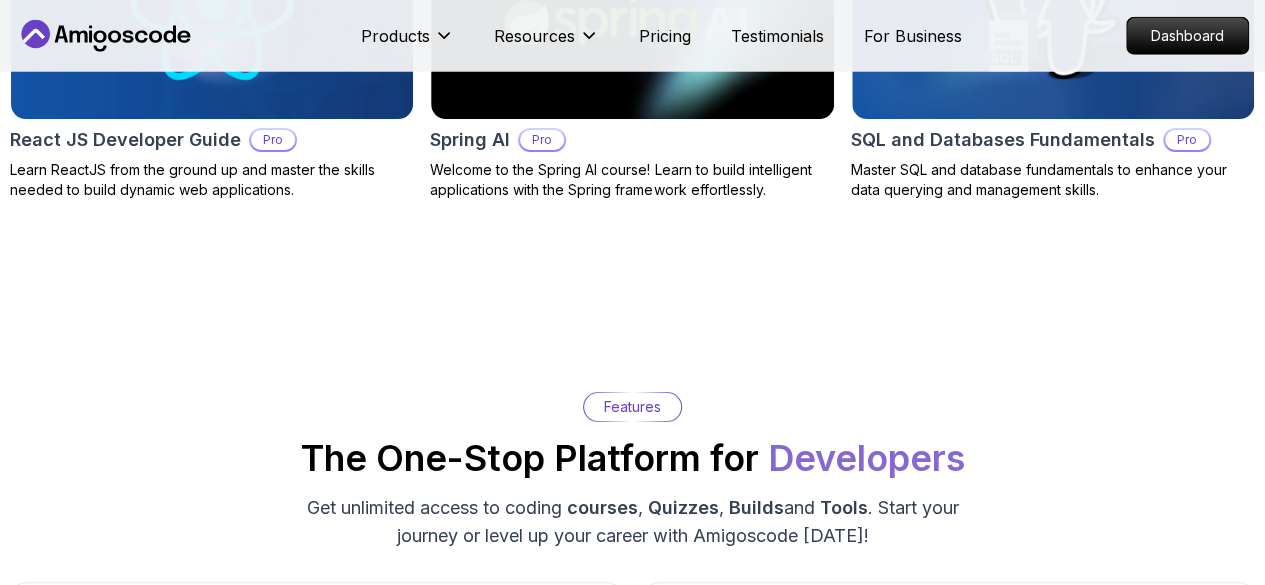 scroll, scrollTop: 2689, scrollLeft: 0, axis: vertical 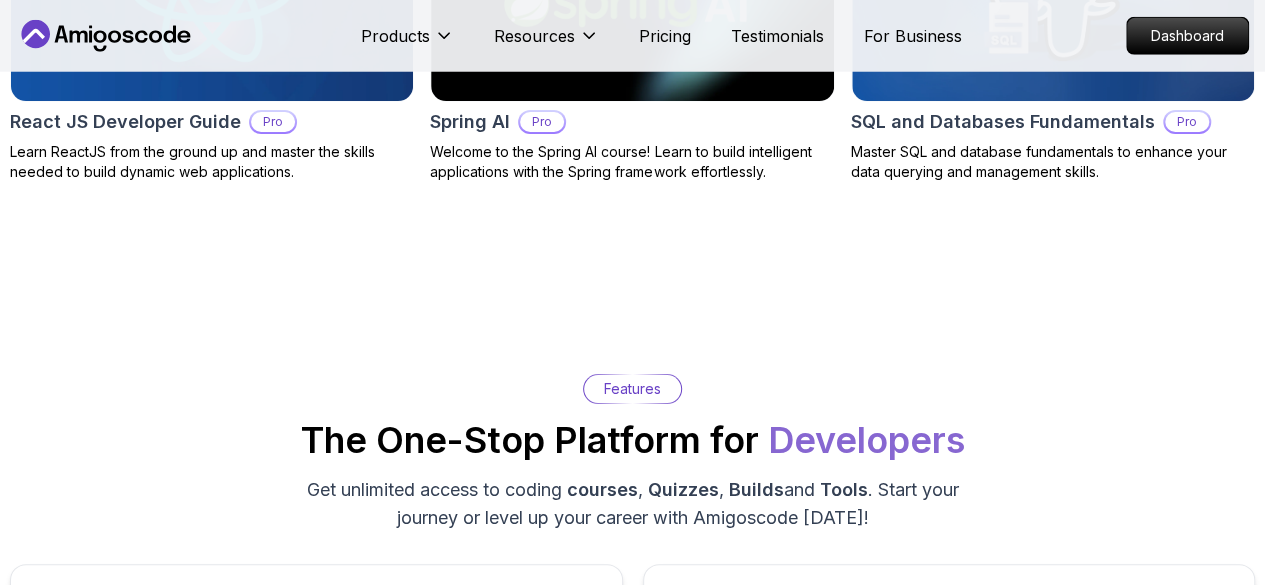 drag, startPoint x: 878, startPoint y: 533, endPoint x: 691, endPoint y: 499, distance: 190.06578 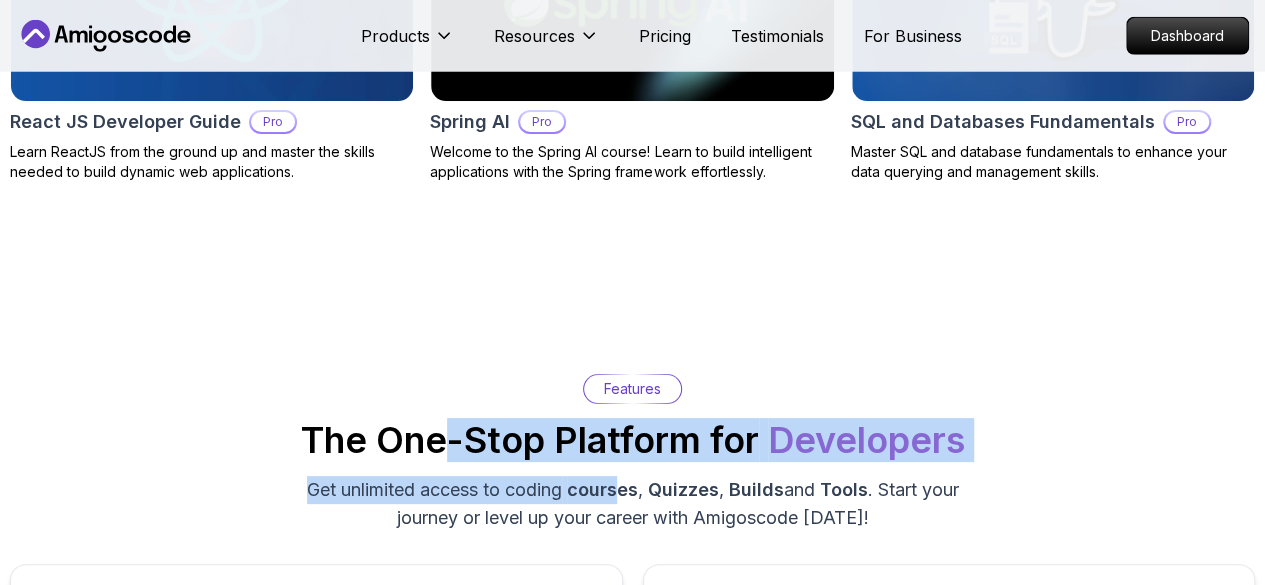 drag, startPoint x: 601, startPoint y: 490, endPoint x: 451, endPoint y: 473, distance: 150.96027 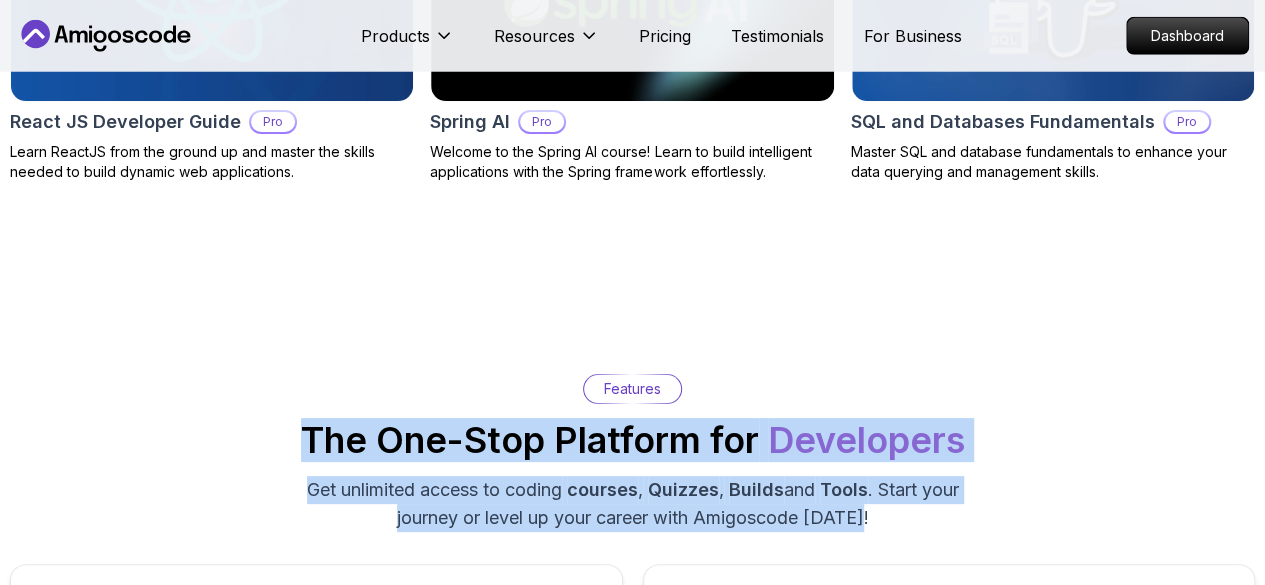 drag, startPoint x: 872, startPoint y: 529, endPoint x: 281, endPoint y: 454, distance: 595.73987 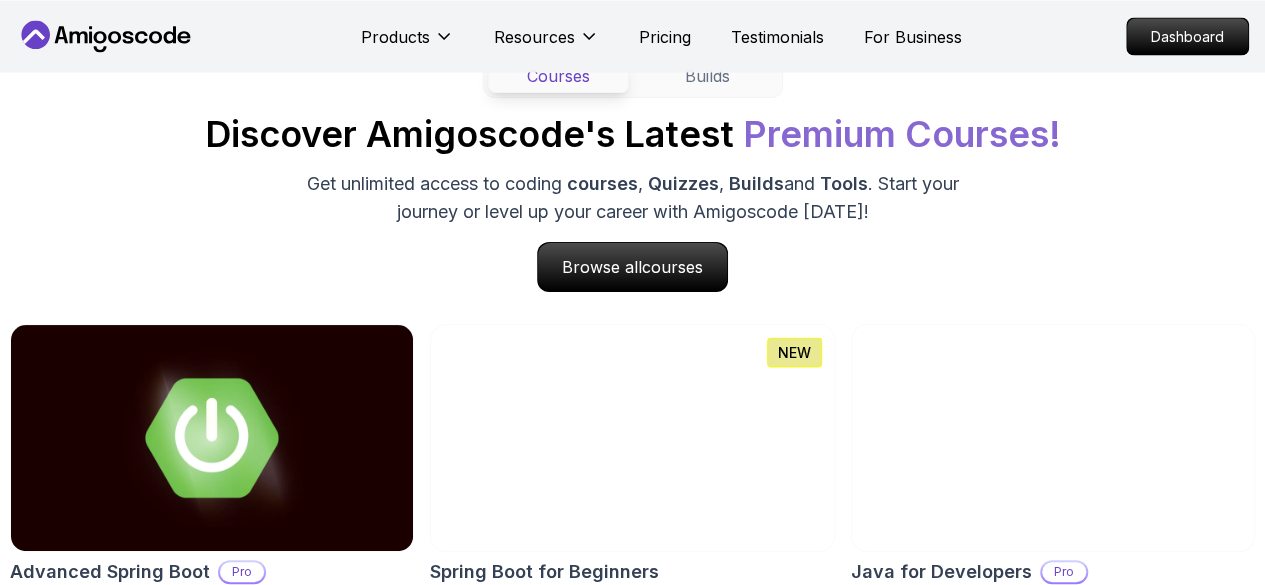 scroll, scrollTop: 1889, scrollLeft: 0, axis: vertical 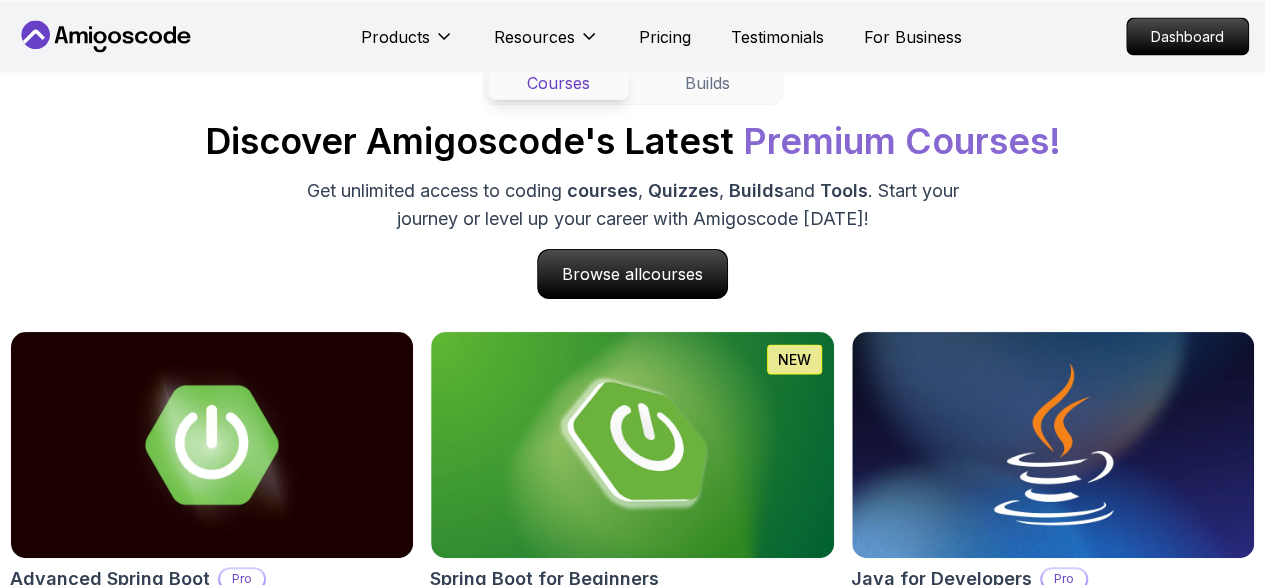 click on "Courses Builds Discover Amigoscode's Latest   Premium Courses! Get unlimited access to coding   courses ,   Quizzes ,   Builds  and   Tools . Start your journey or level up your career with Amigoscode today! Browse all  courses" at bounding box center (632, 180) 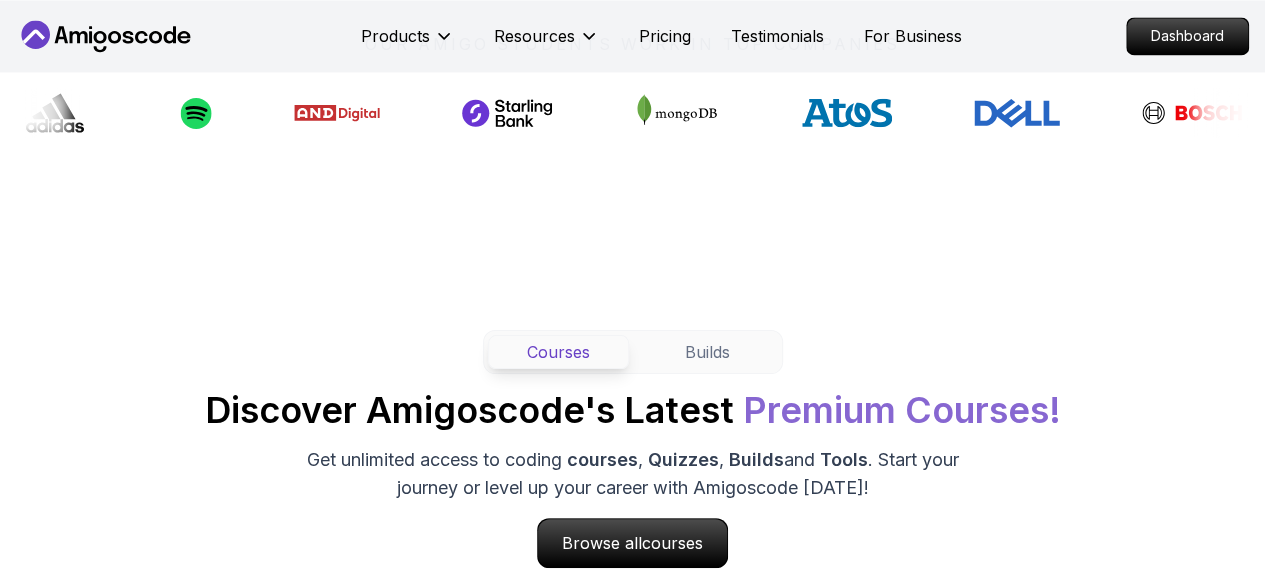 scroll, scrollTop: 1589, scrollLeft: 0, axis: vertical 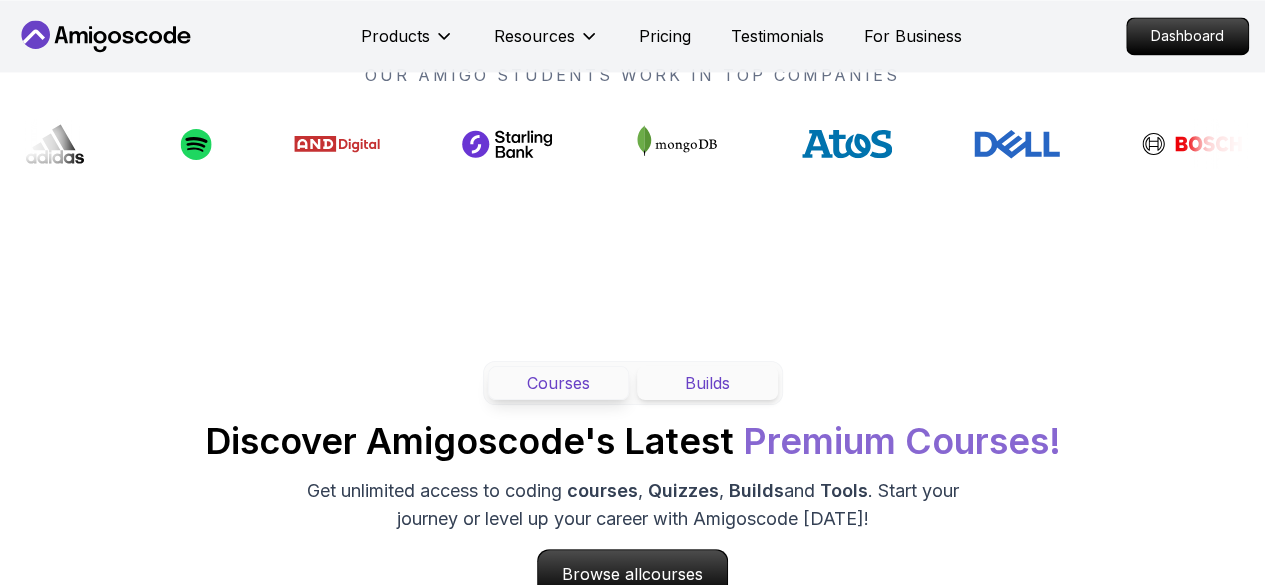 click on "Builds" at bounding box center [707, 383] 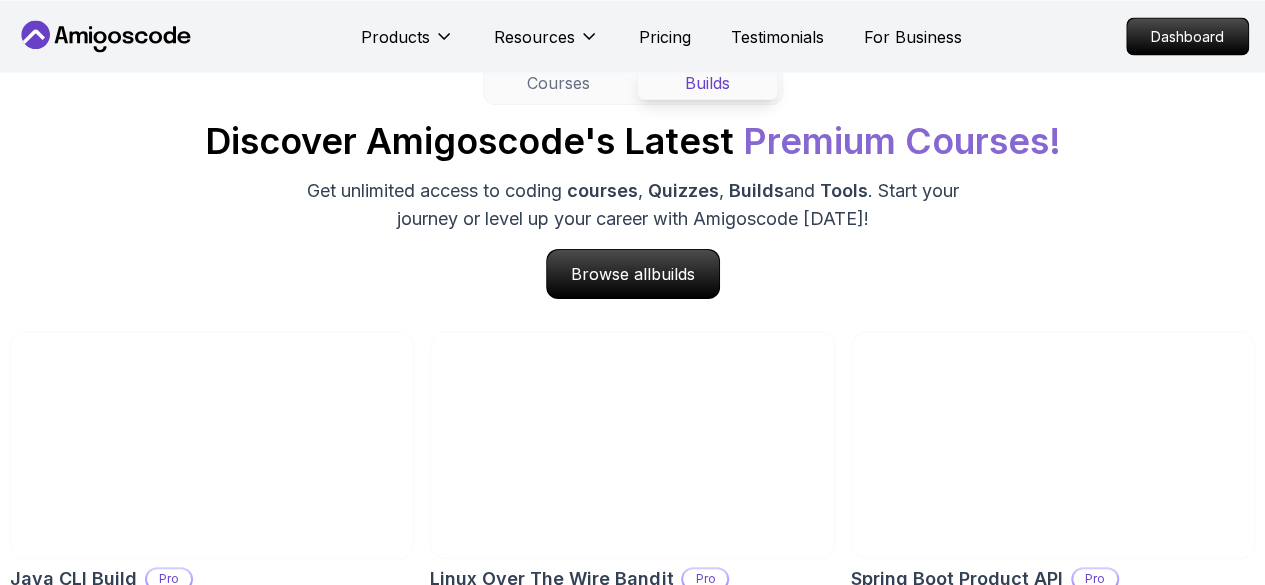 scroll, scrollTop: 1789, scrollLeft: 0, axis: vertical 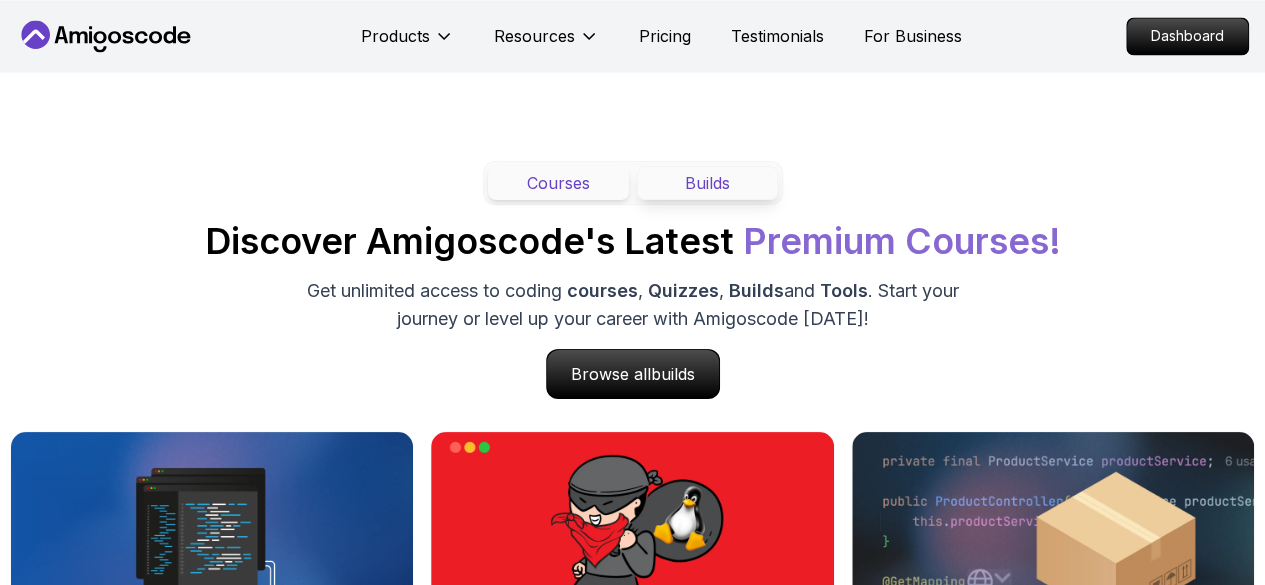 click on "Courses" at bounding box center (558, 183) 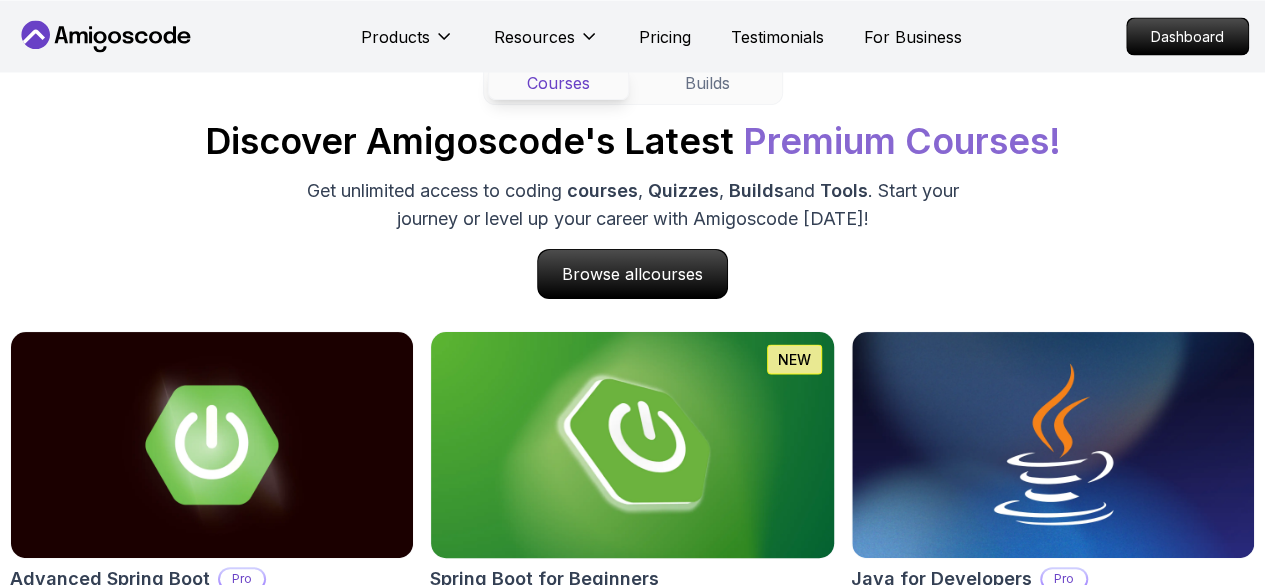 scroll, scrollTop: 1589, scrollLeft: 0, axis: vertical 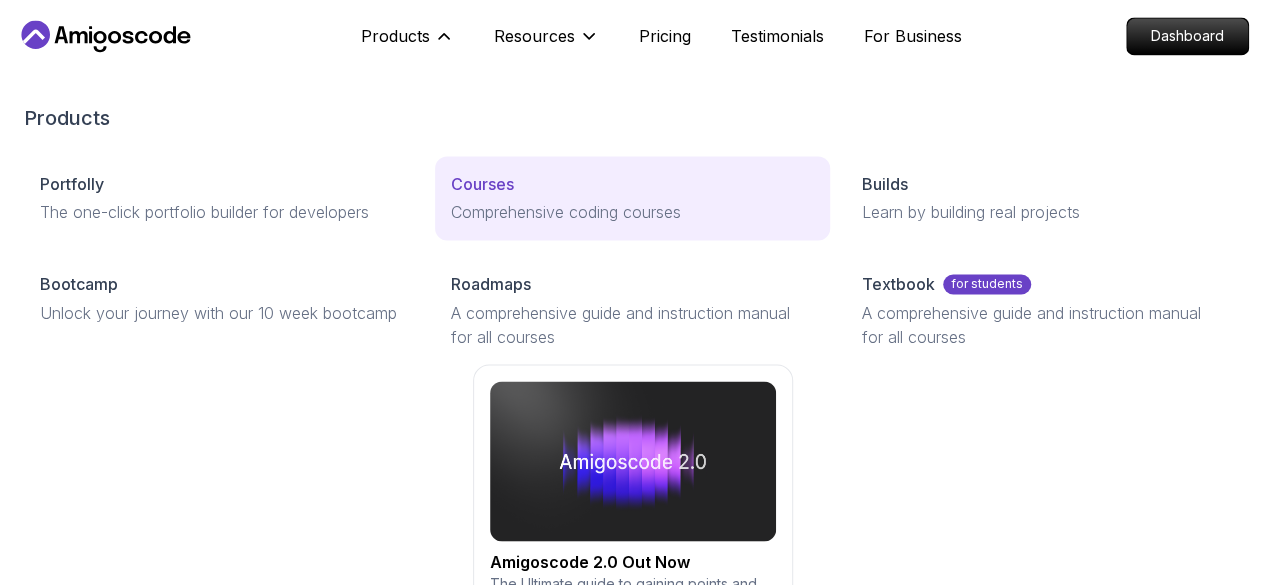 click on "Courses" at bounding box center (482, 184) 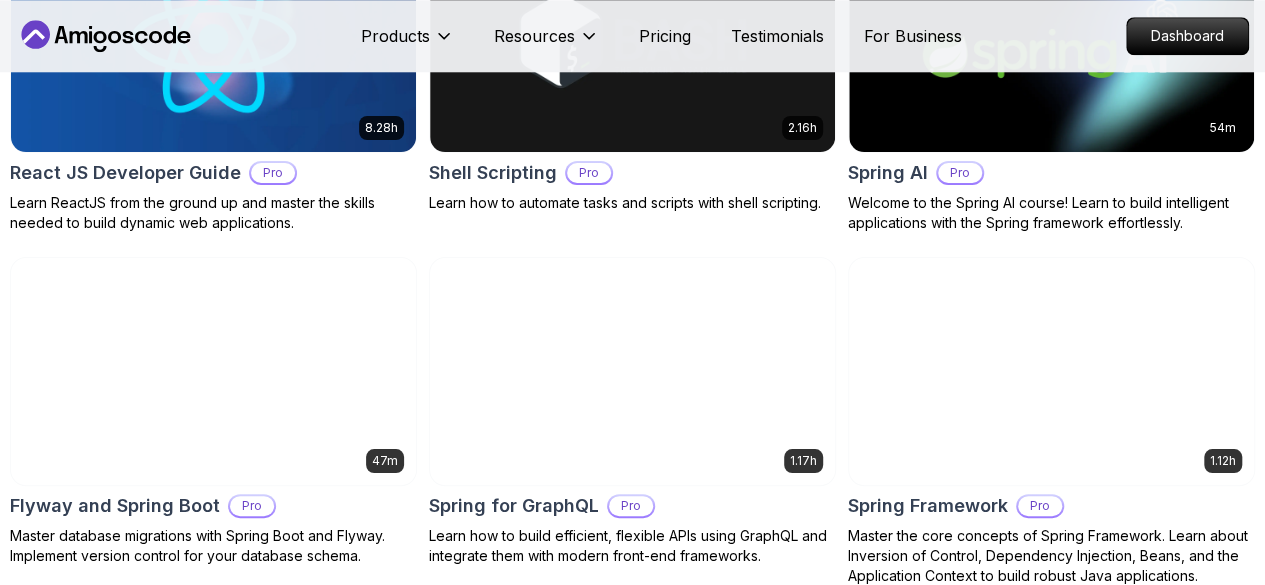 scroll, scrollTop: 4700, scrollLeft: 0, axis: vertical 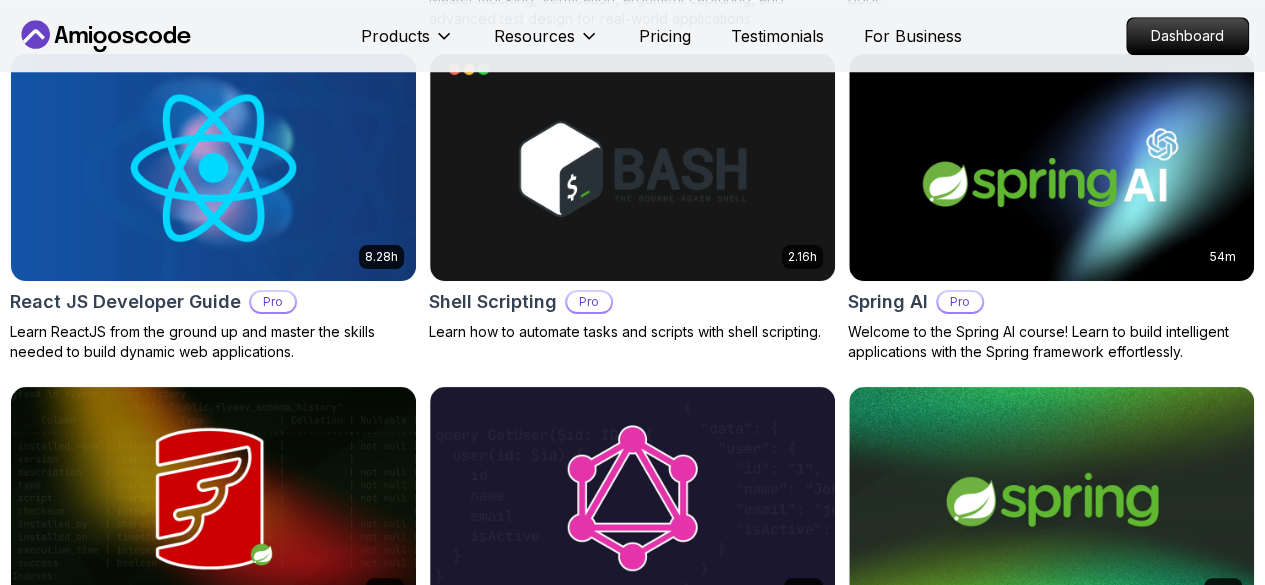 drag, startPoint x: 334, startPoint y: 171, endPoint x: 333, endPoint y: 114, distance: 57.00877 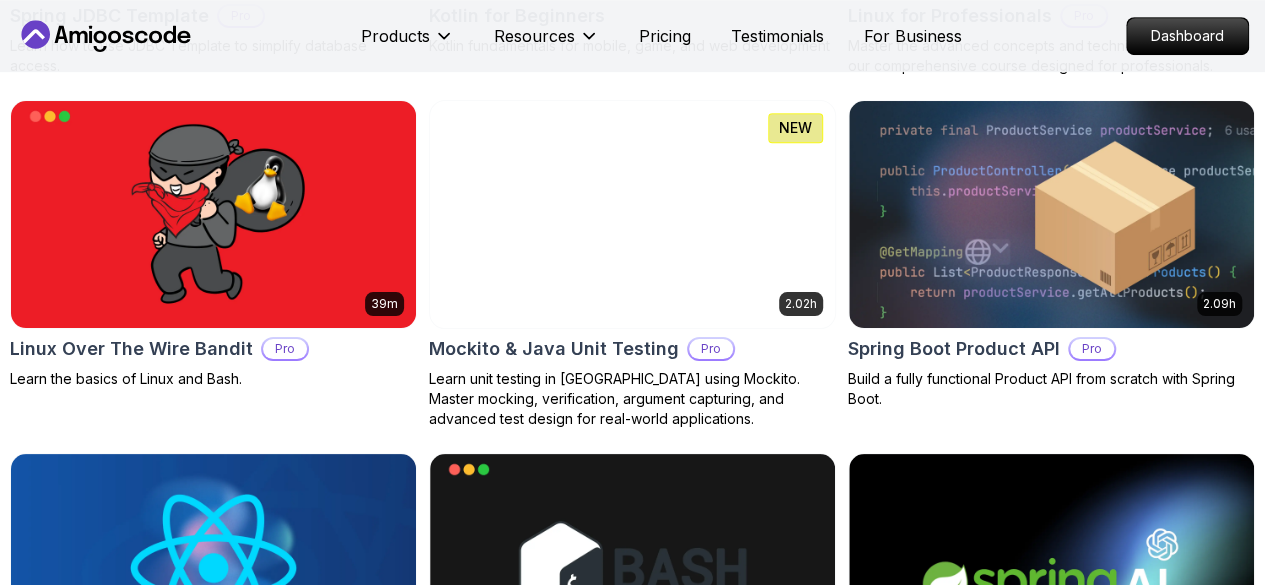 scroll, scrollTop: 4000, scrollLeft: 0, axis: vertical 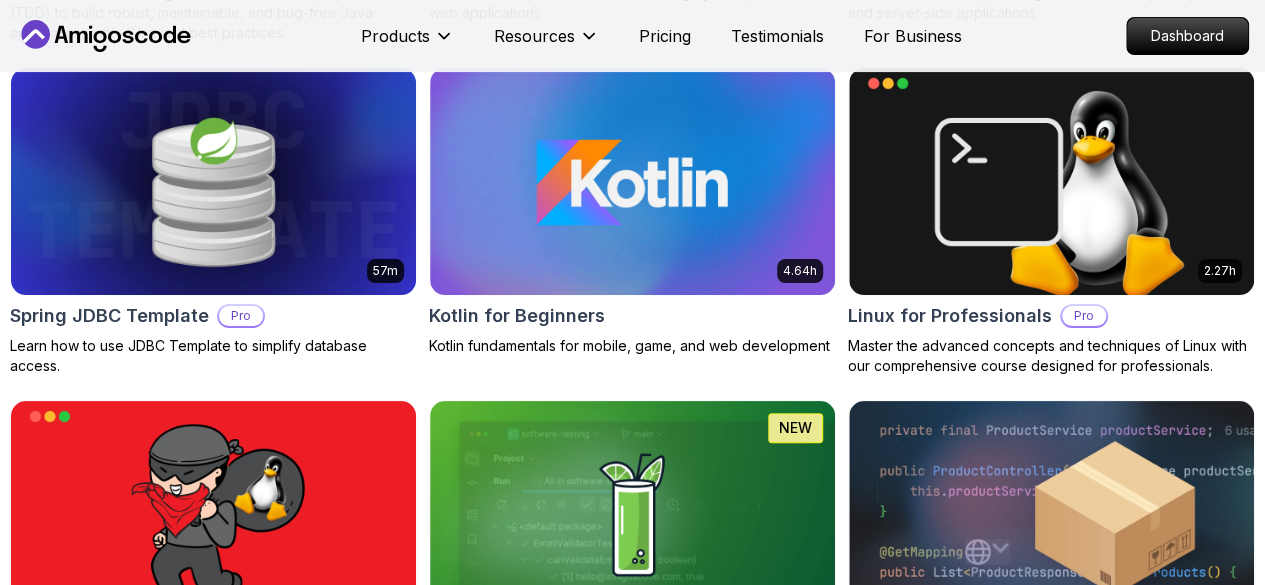 click at bounding box center (213, 868) 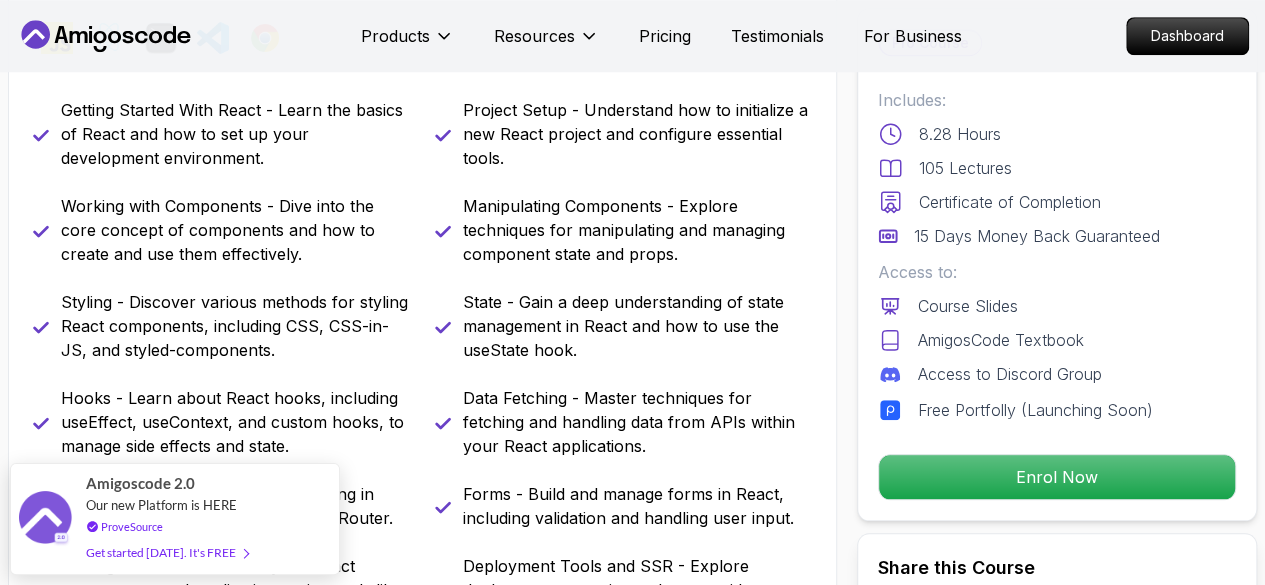 scroll, scrollTop: 900, scrollLeft: 0, axis: vertical 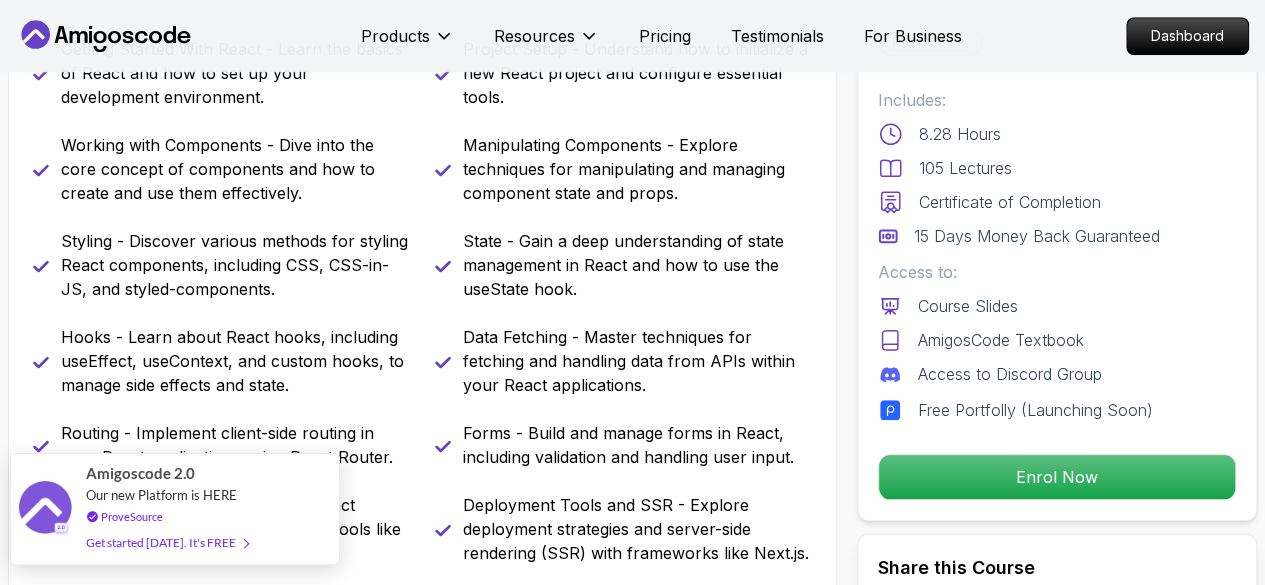 click on "Our new Platform is HERE" at bounding box center [161, 495] 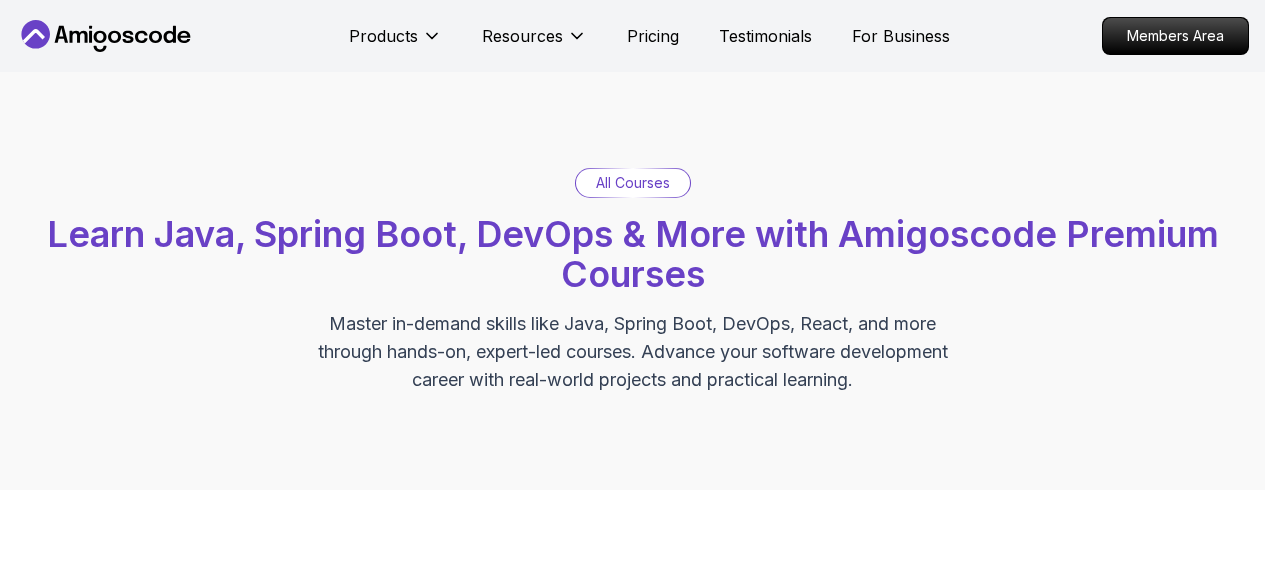 scroll, scrollTop: 0, scrollLeft: 0, axis: both 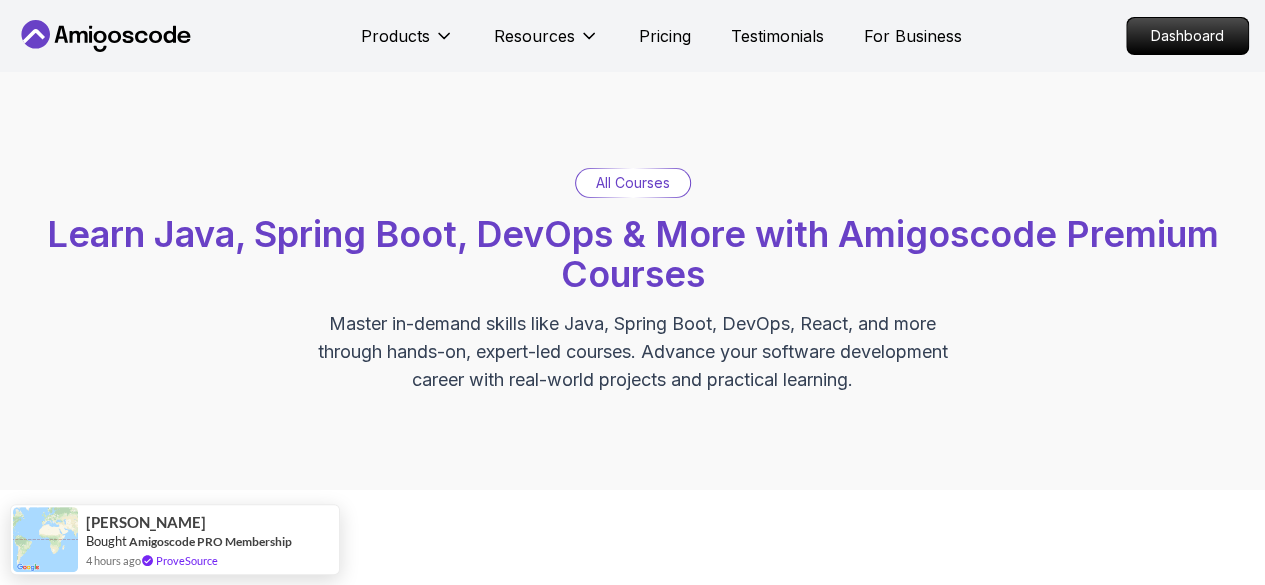 click on "Products Resources Pricing Testimonials For Business Dashboard Products Resources Pricing Testimonials For Business Dashboard All Courses Learn Java, Spring Boot, DevOps & More with Amigoscode Premium Courses Master in-demand skills like Java, Spring Boot, DevOps, React, and more through hands-on, expert-led courses. Advance your software development career with real-world projects and practical learning. Filters Filters Type Course Build Price Pro Free Instructors [PERSON_NAME] [PERSON_NAME] Duration 0-1 Hour 1-3 Hours +3 Hours Track Front End Back End Dev Ops Full Stack Level Junior Mid-level Senior 6.00h Linux Fundamentals Pro Learn the fundamentals of Linux and how to use the command line 5.18h Advanced Spring Boot Pro Dive deep into Spring Boot with our advanced course, designed to take your skills from intermediate to expert level. 3.30h Building APIs with Spring Boot Pro Learn to build robust, scalable APIs with Spring Boot, mastering REST principles, JSON handling, and embedded server configuration. NEW" at bounding box center [632, 3714] 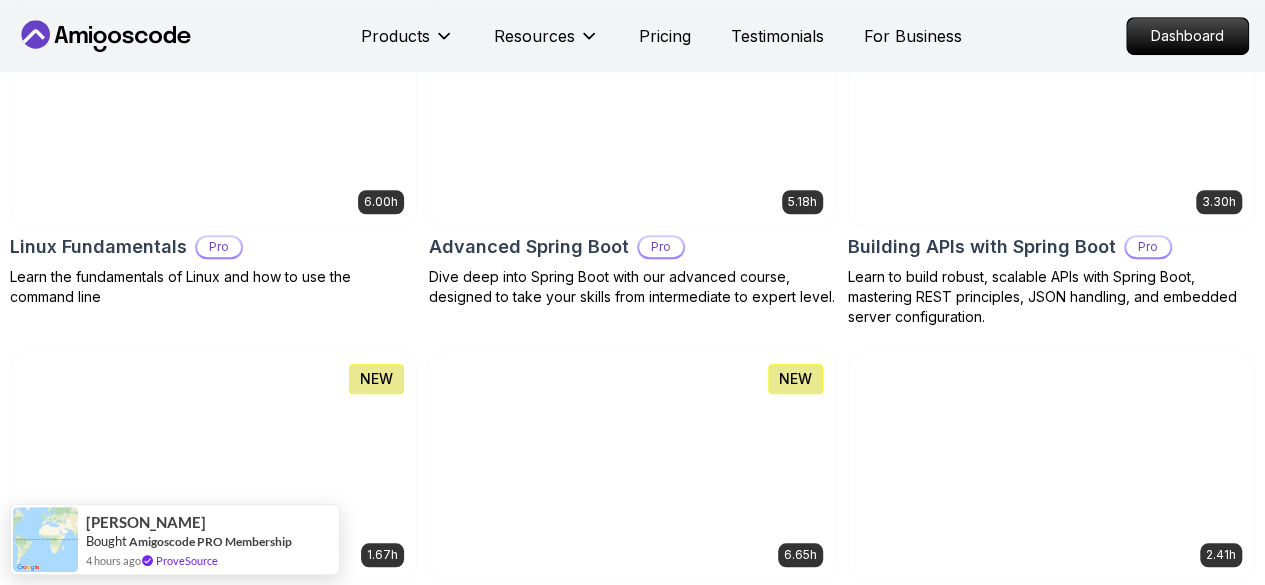scroll, scrollTop: 100, scrollLeft: 0, axis: vertical 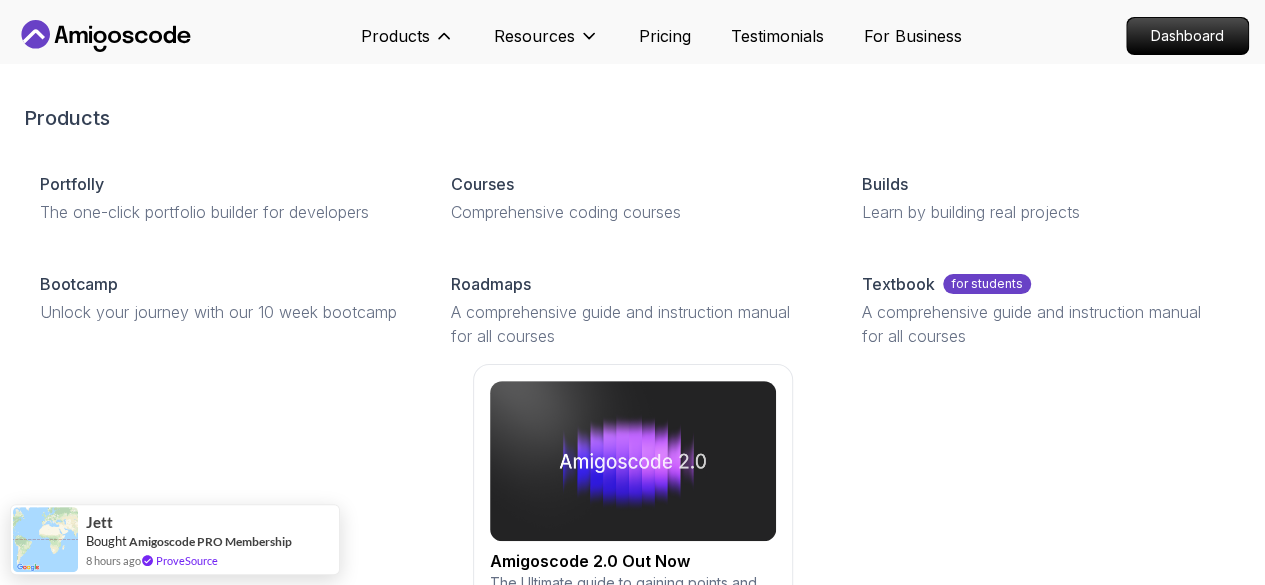 drag, startPoint x: 984, startPoint y: 258, endPoint x: 616, endPoint y: 279, distance: 368.5987 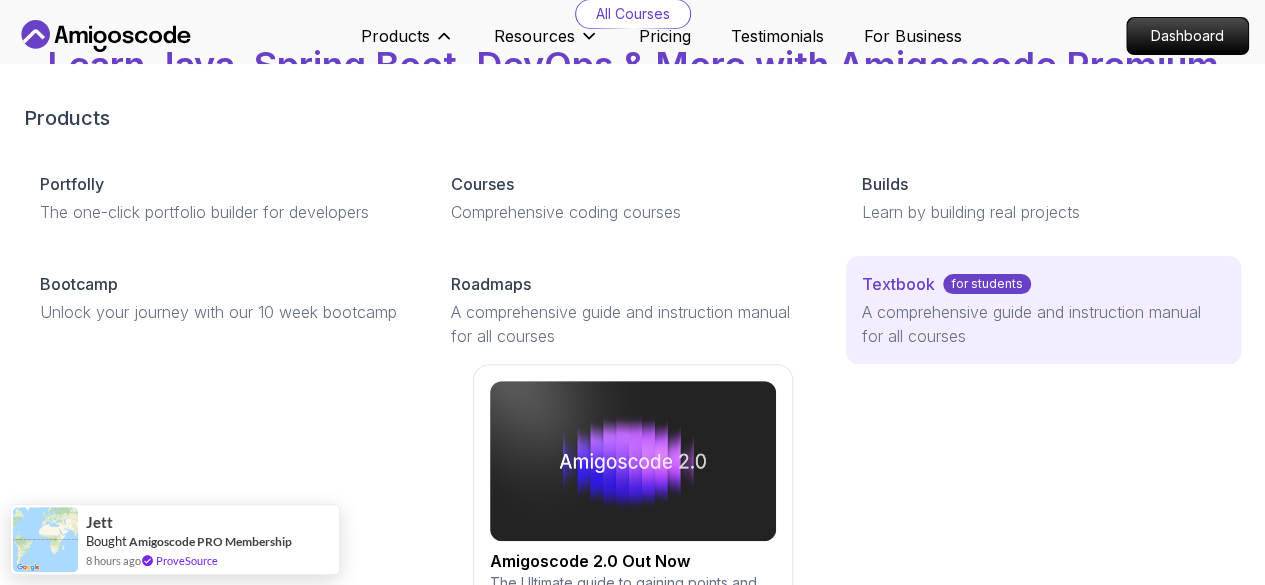 scroll, scrollTop: 300, scrollLeft: 0, axis: vertical 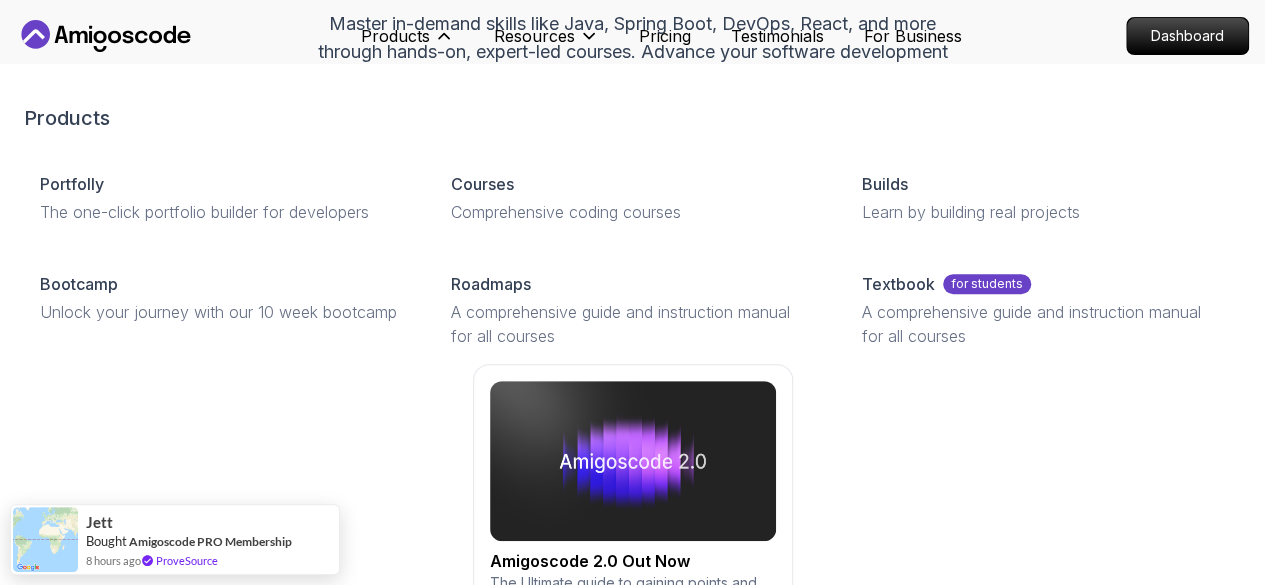 click at bounding box center [633, 461] 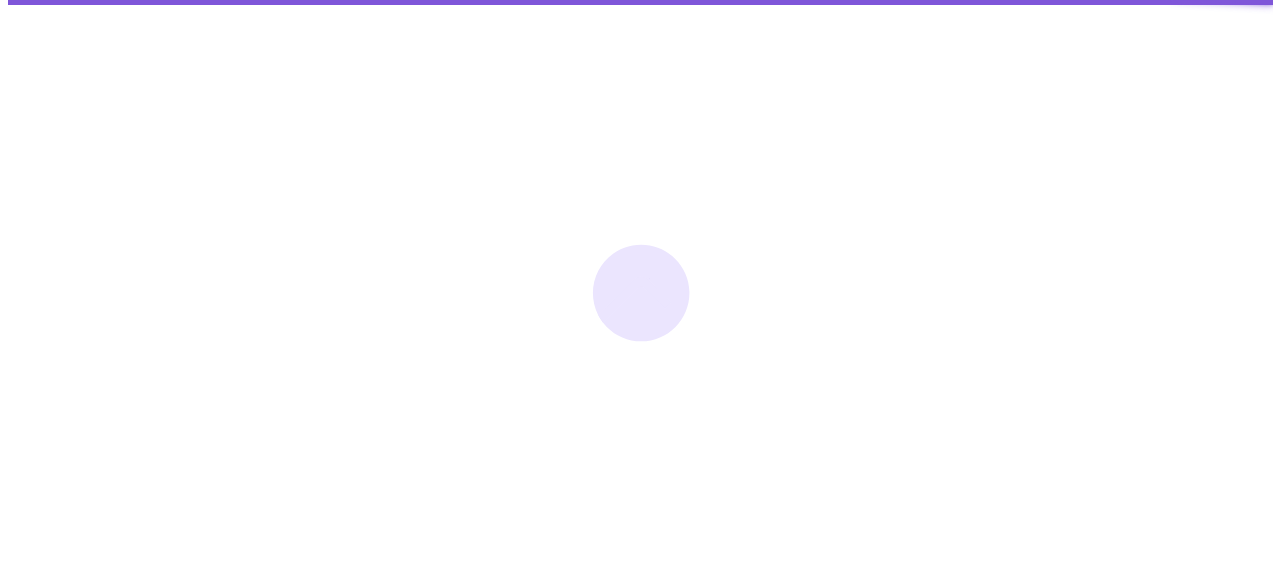 scroll, scrollTop: 0, scrollLeft: 0, axis: both 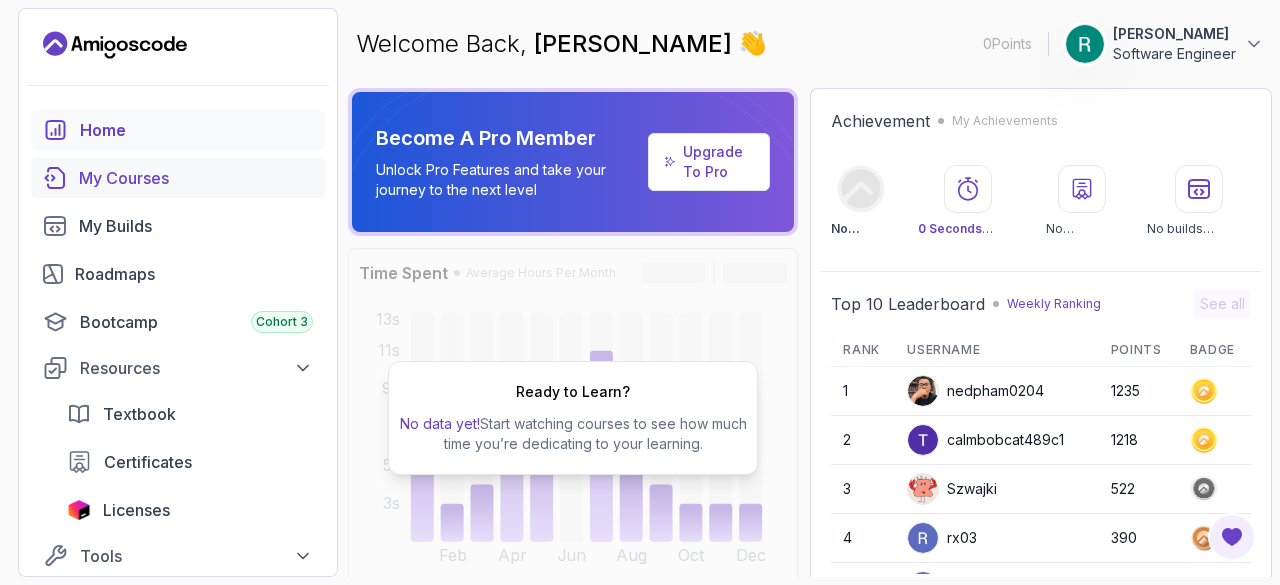 click on "My Courses" at bounding box center [196, 178] 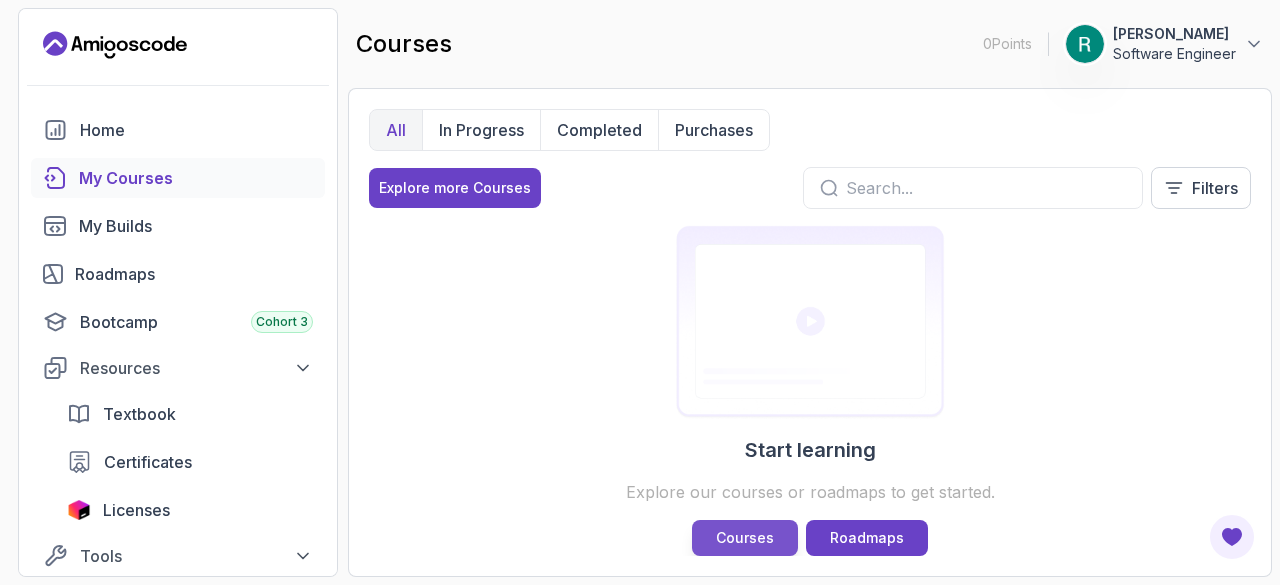 click on "Courses" at bounding box center (745, 538) 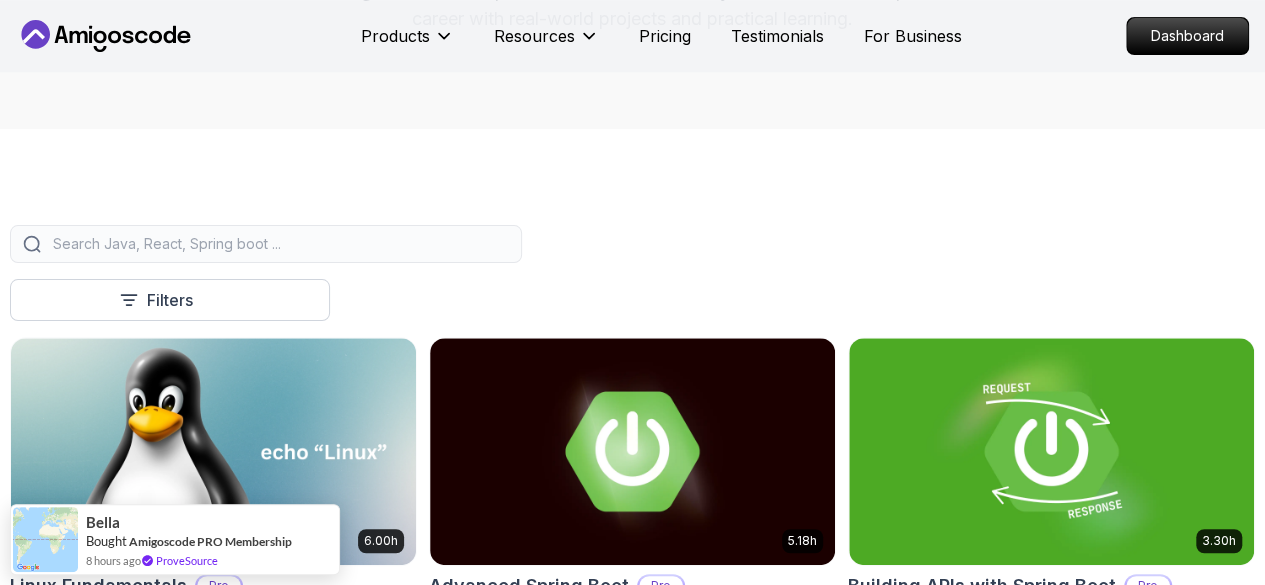 scroll, scrollTop: 500, scrollLeft: 0, axis: vertical 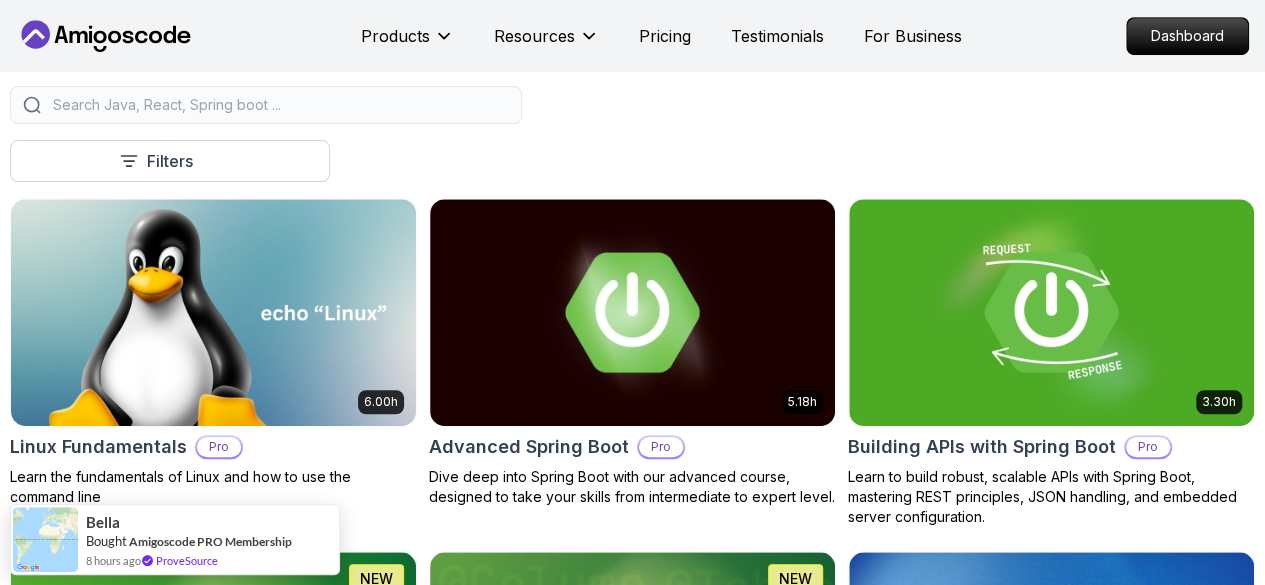 click 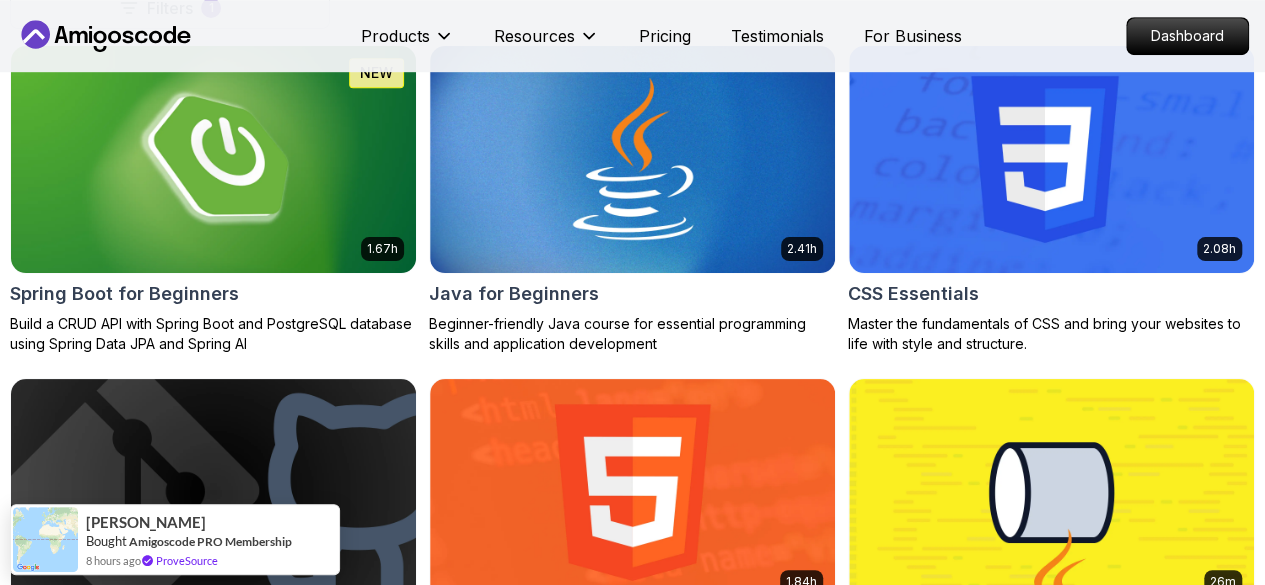 scroll, scrollTop: 600, scrollLeft: 0, axis: vertical 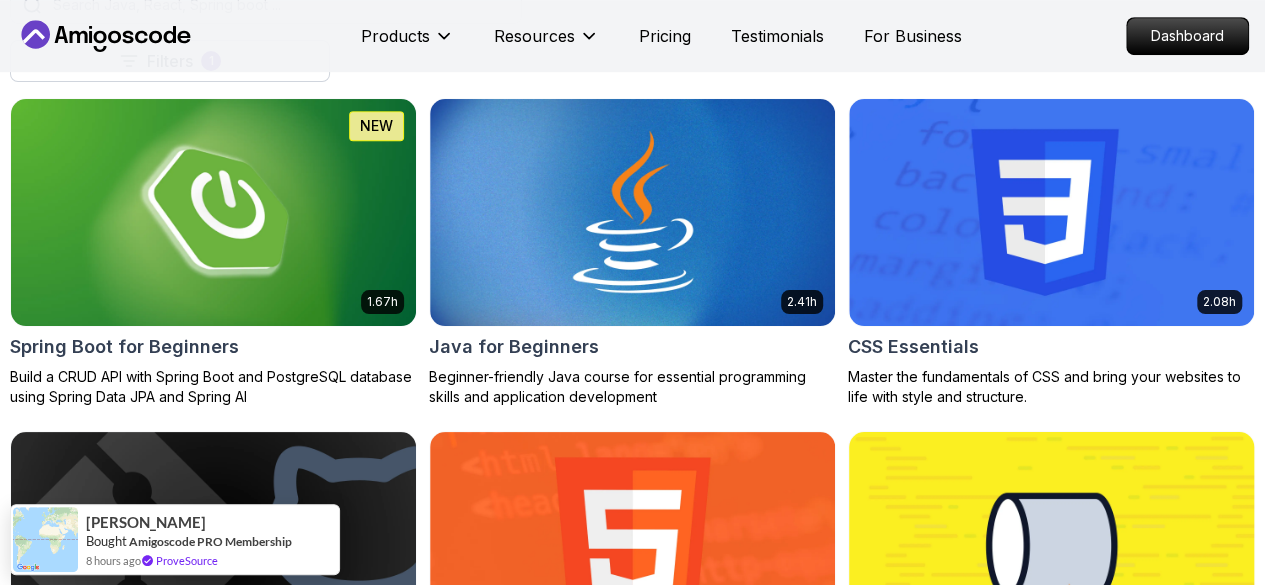 click at bounding box center (1051, 545) 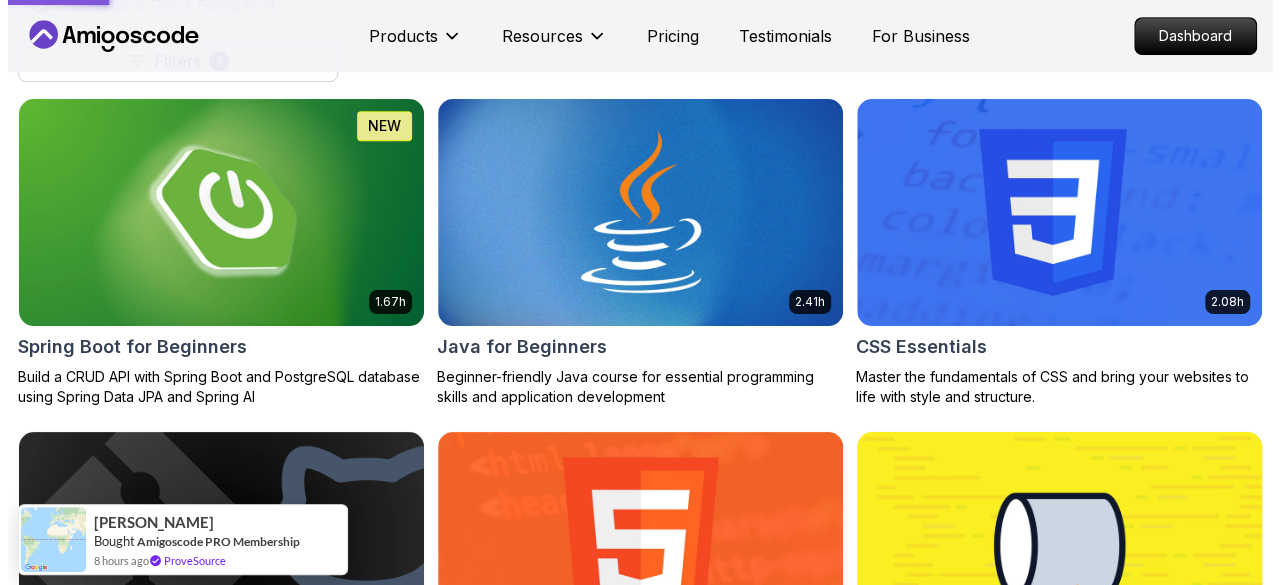 scroll, scrollTop: 0, scrollLeft: 0, axis: both 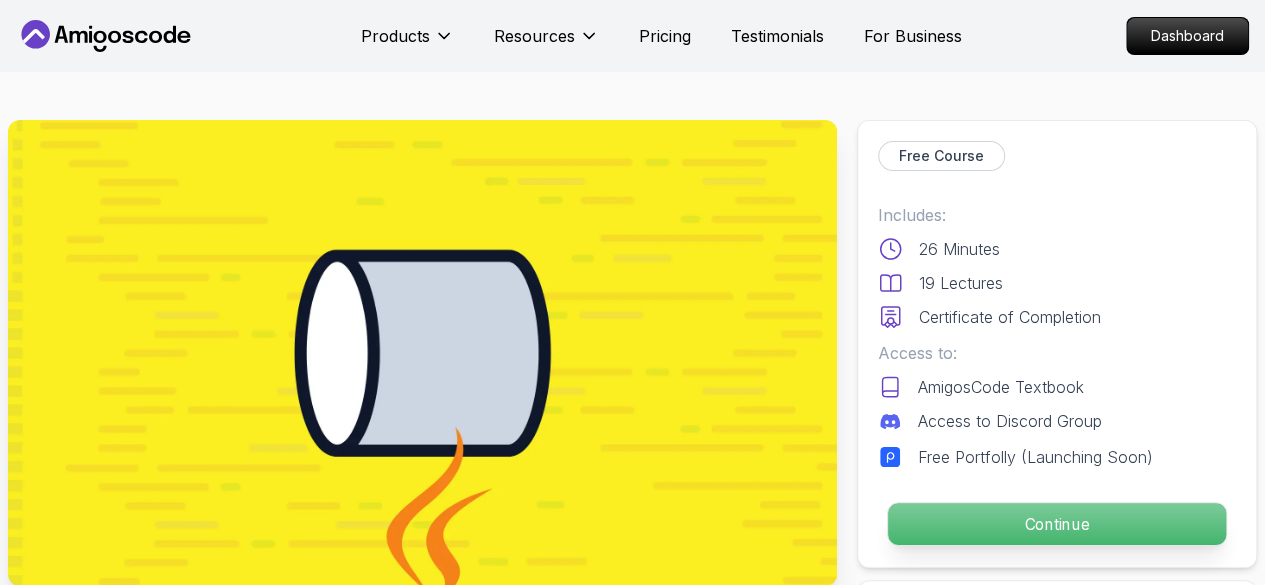 click on "Continue" at bounding box center [1057, 524] 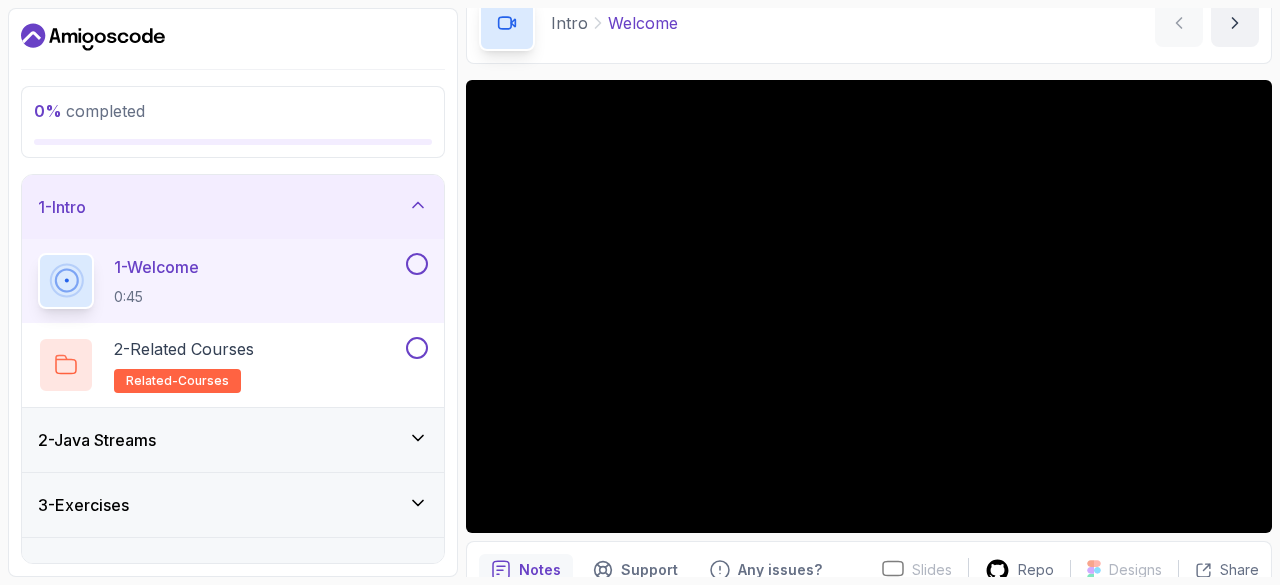 scroll, scrollTop: 192, scrollLeft: 0, axis: vertical 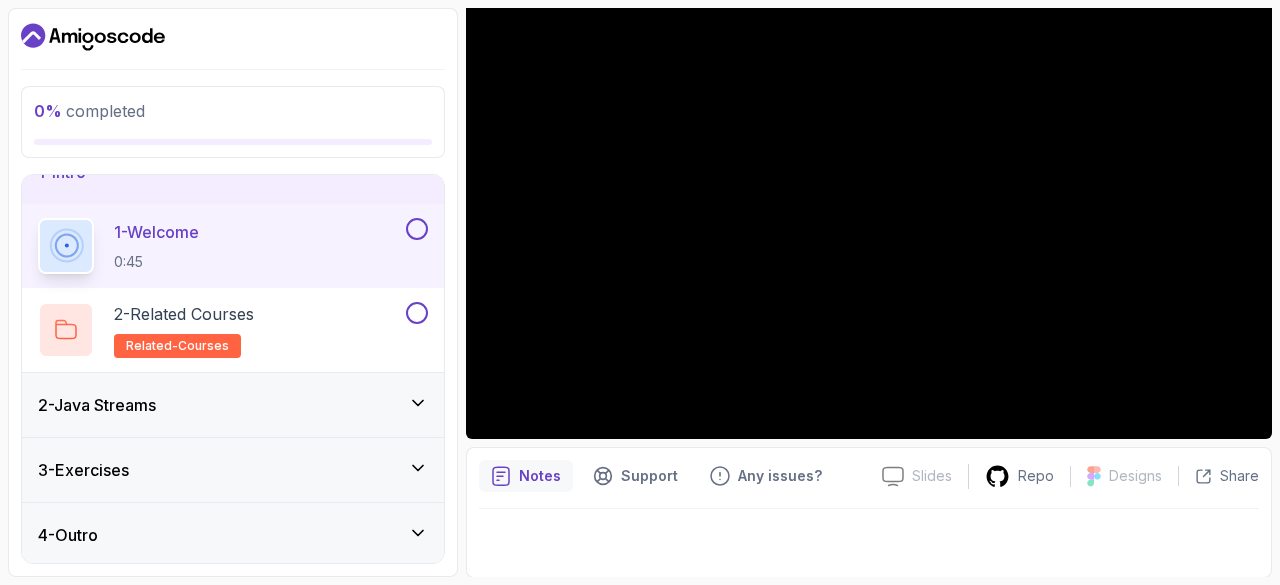 click 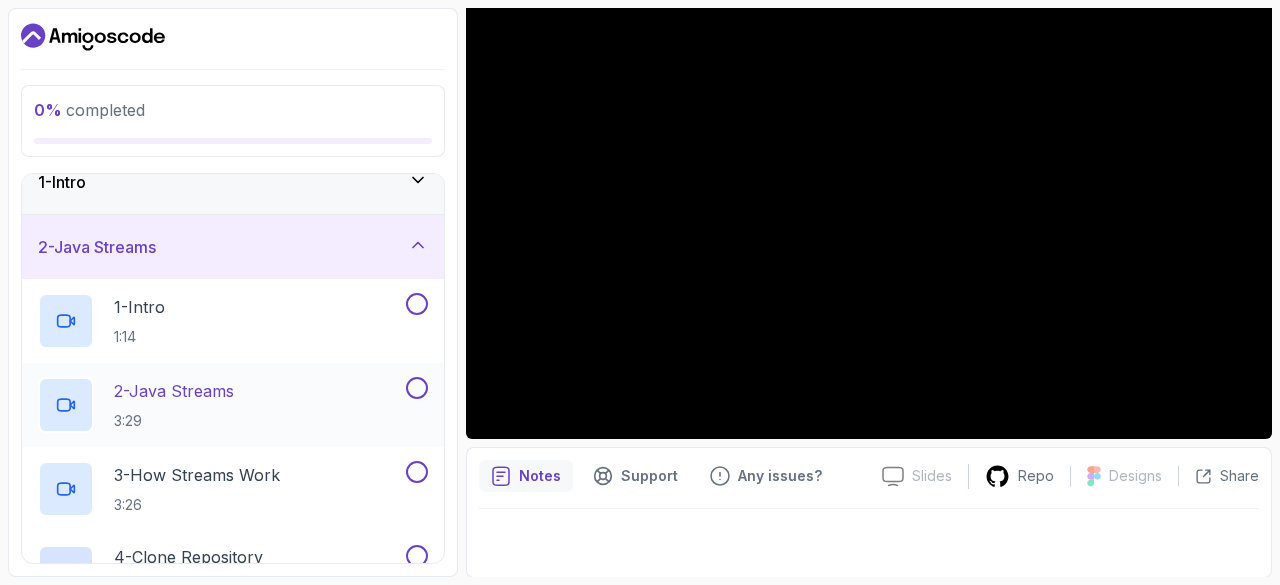 scroll, scrollTop: 0, scrollLeft: 0, axis: both 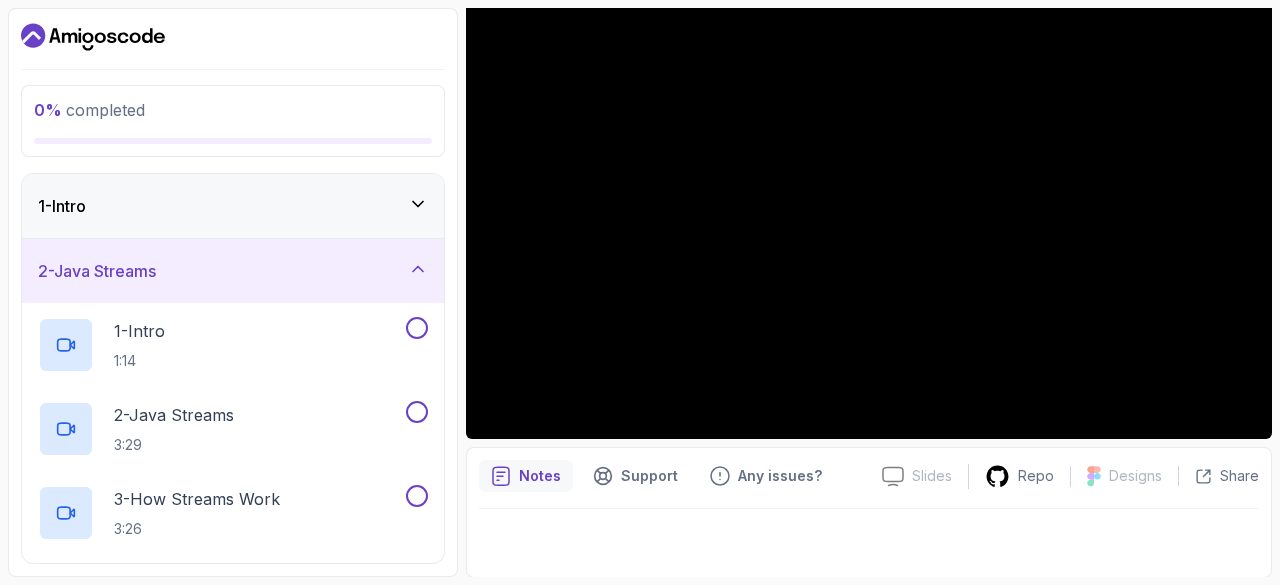 click 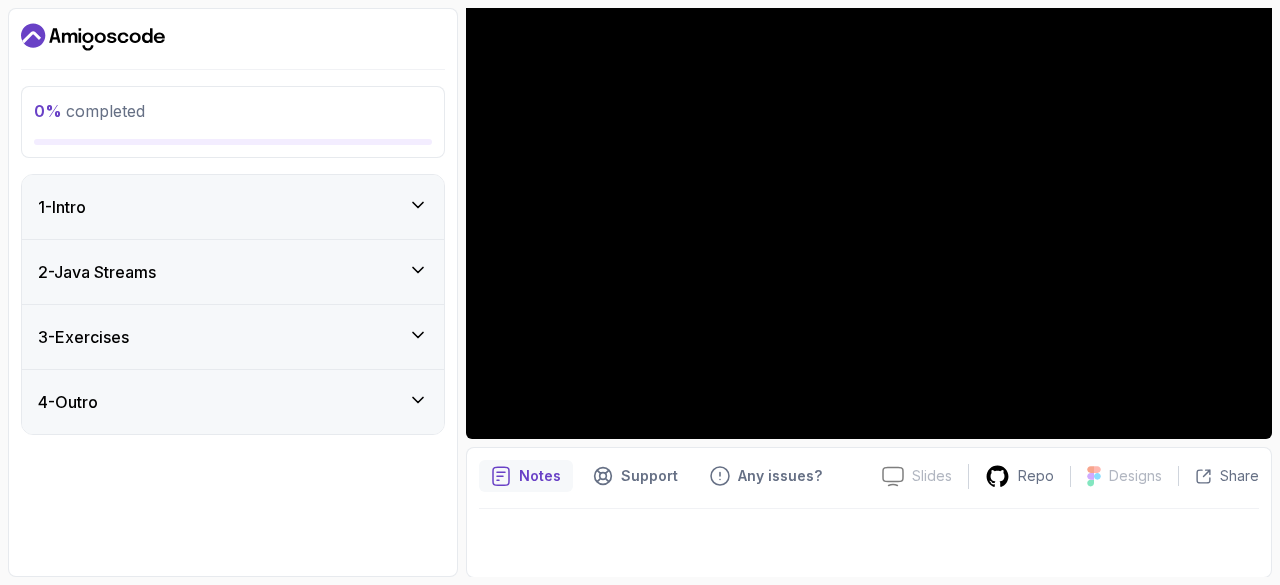 click at bounding box center (869, 212) 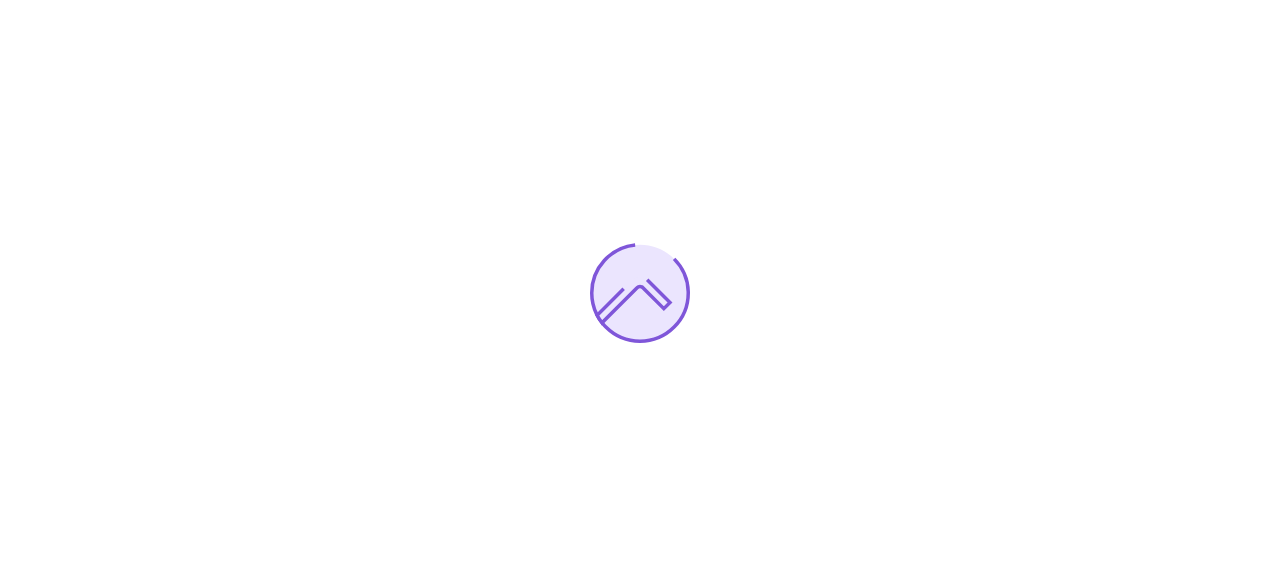 scroll, scrollTop: 0, scrollLeft: 0, axis: both 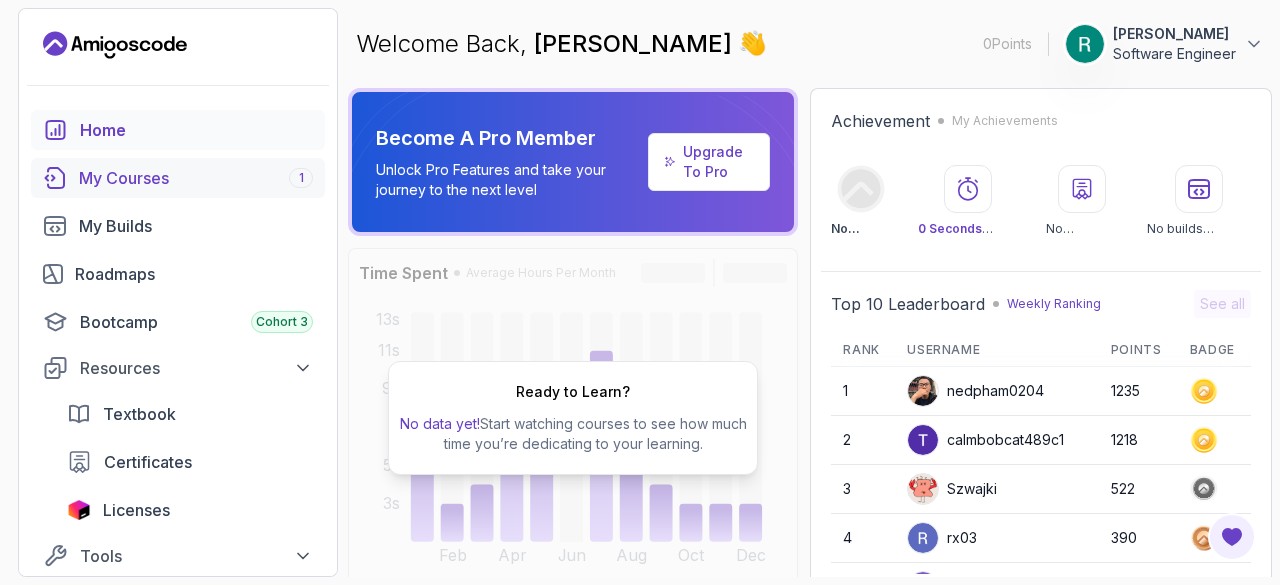 click on "My Courses 1" at bounding box center [196, 178] 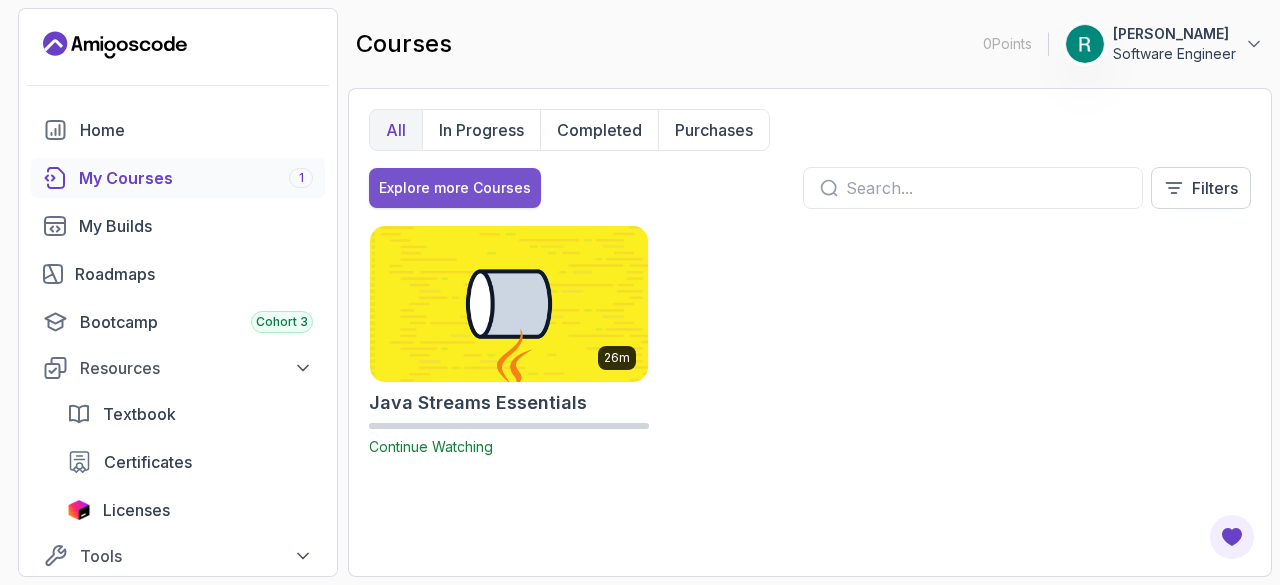 click on "Explore more Courses" at bounding box center (455, 188) 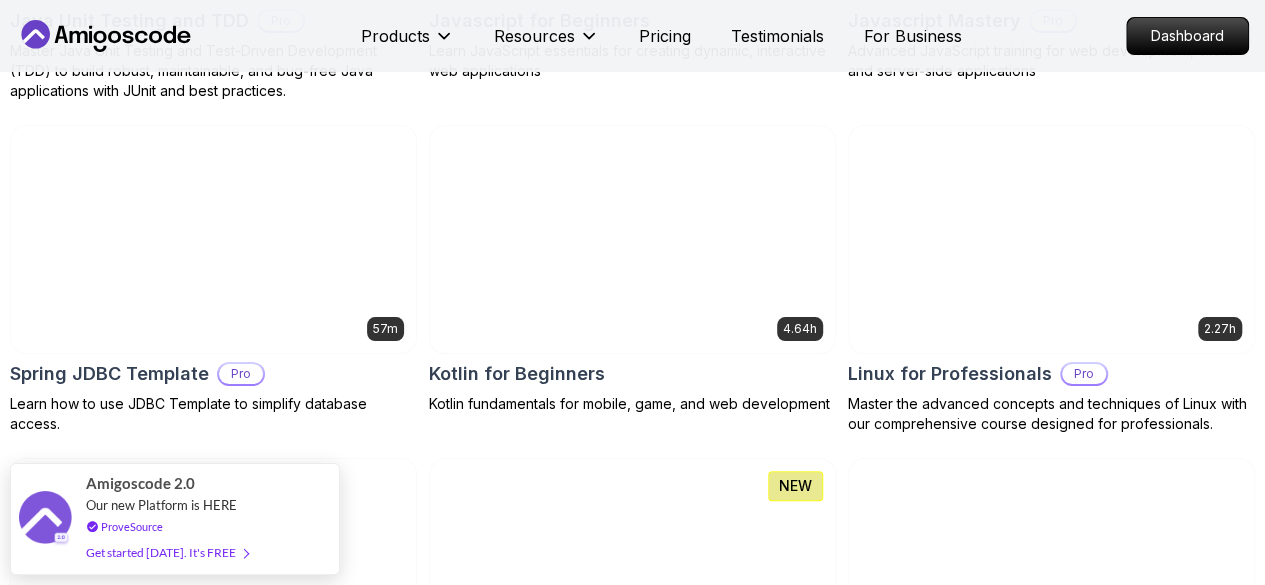 scroll, scrollTop: 3900, scrollLeft: 0, axis: vertical 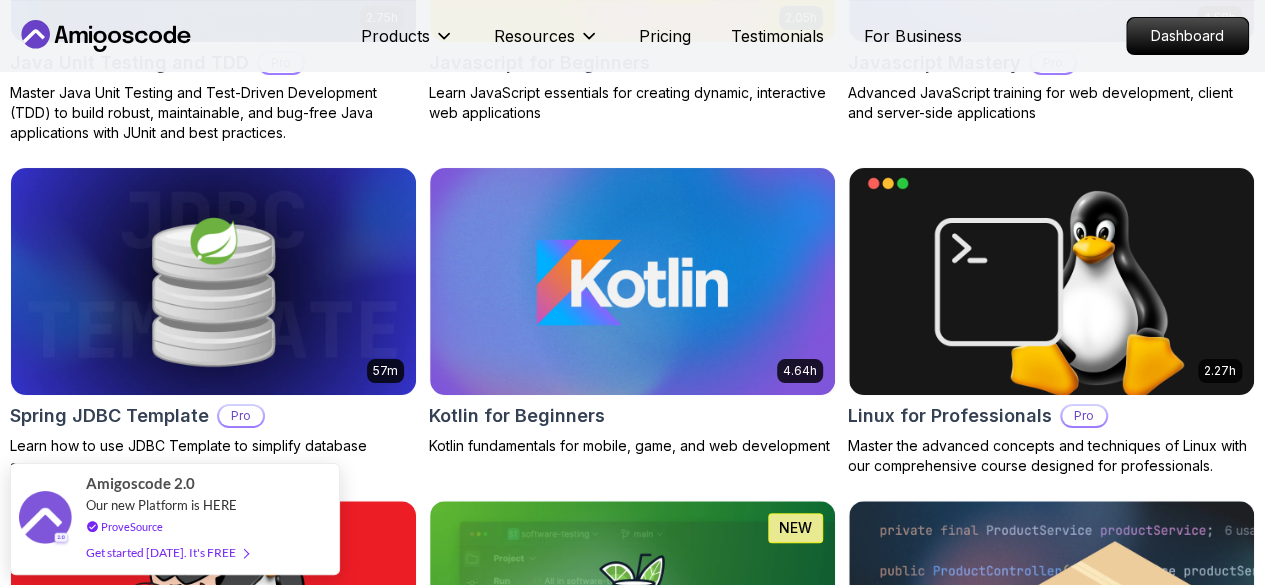 click at bounding box center (213, 968) 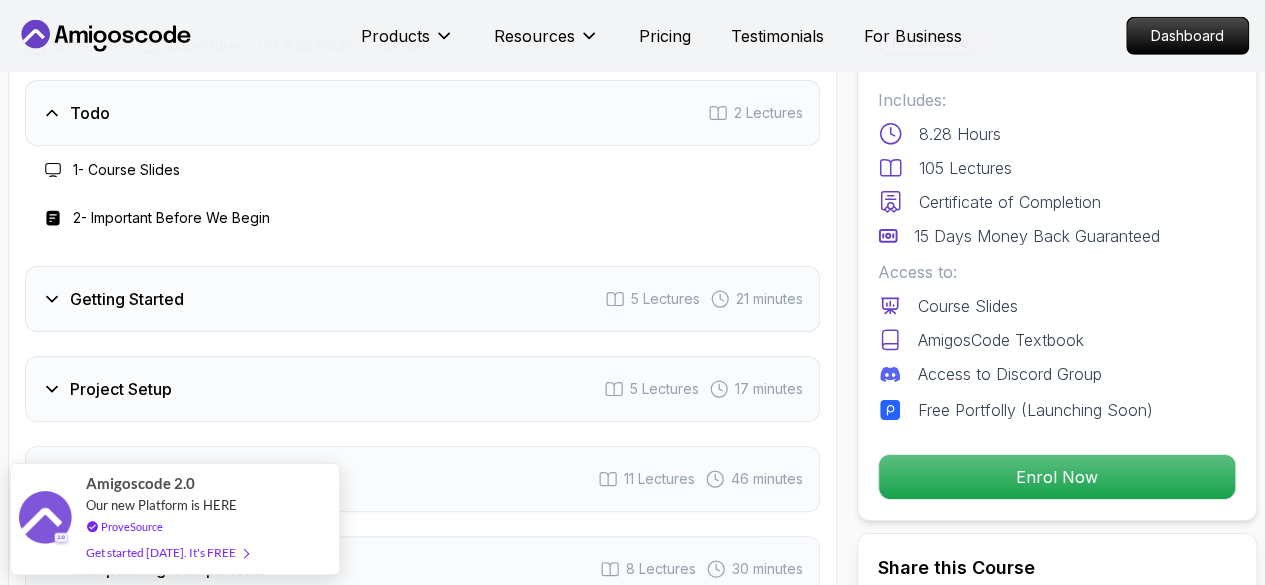scroll, scrollTop: 3000, scrollLeft: 0, axis: vertical 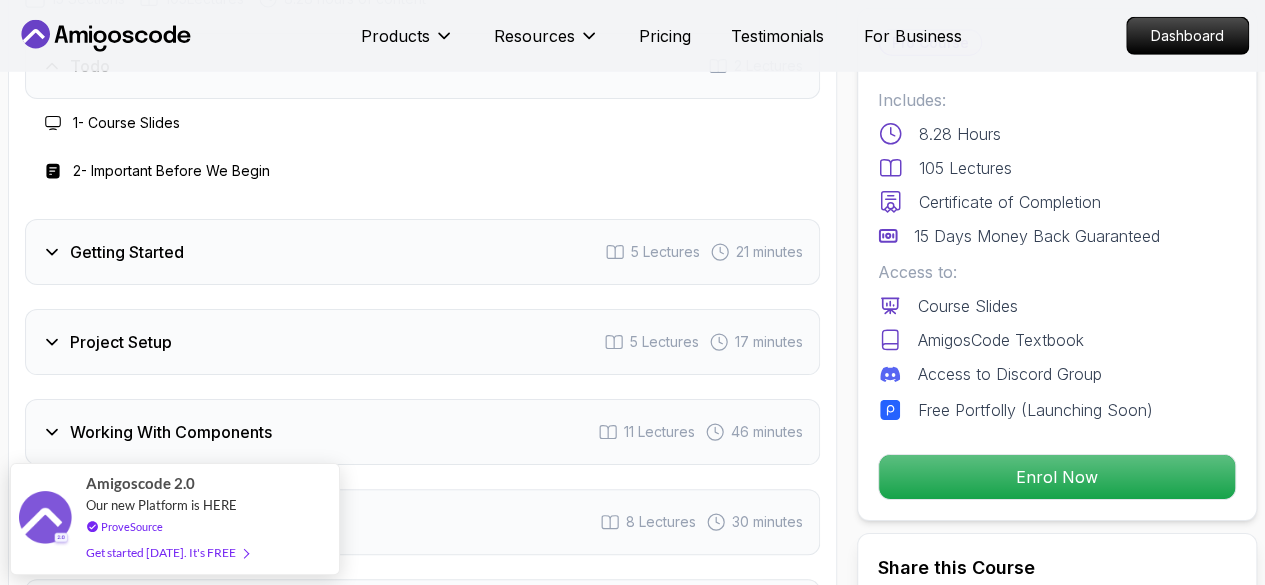 click on "Getting Started" at bounding box center [127, 252] 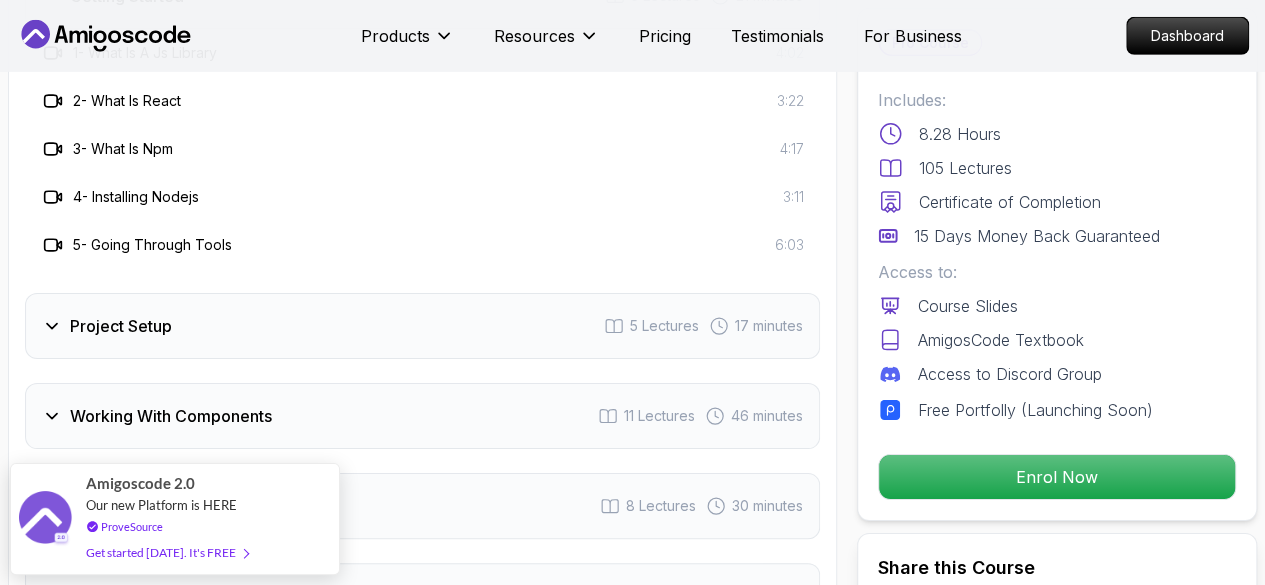 scroll, scrollTop: 3200, scrollLeft: 0, axis: vertical 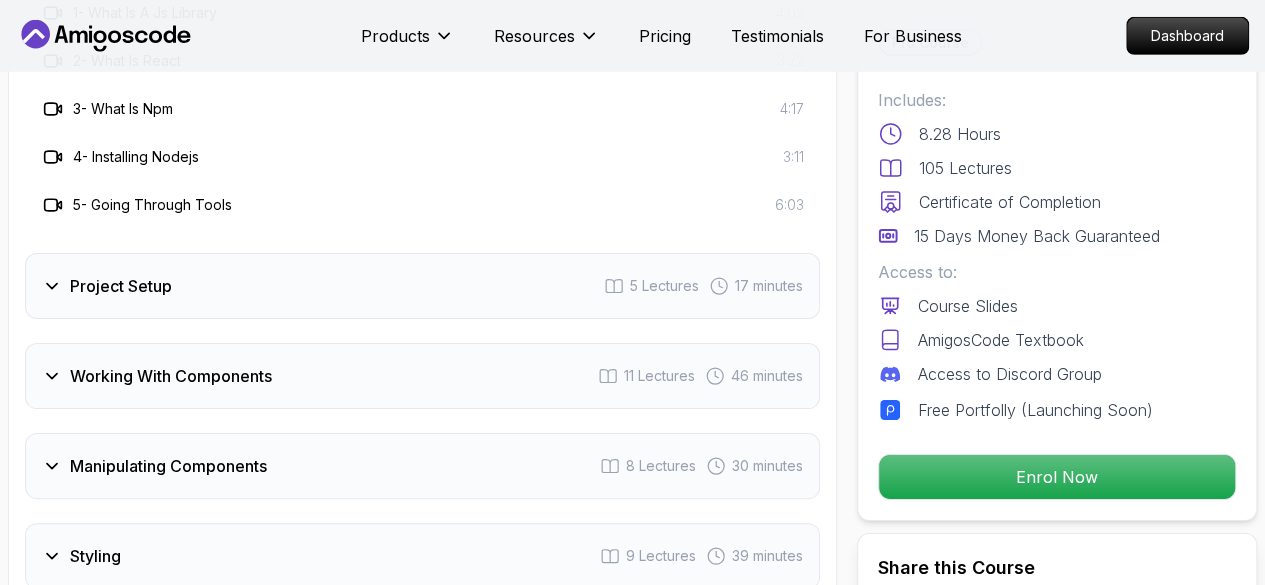 click on "Project Setup 5   Lectures     17 minutes" at bounding box center [422, 286] 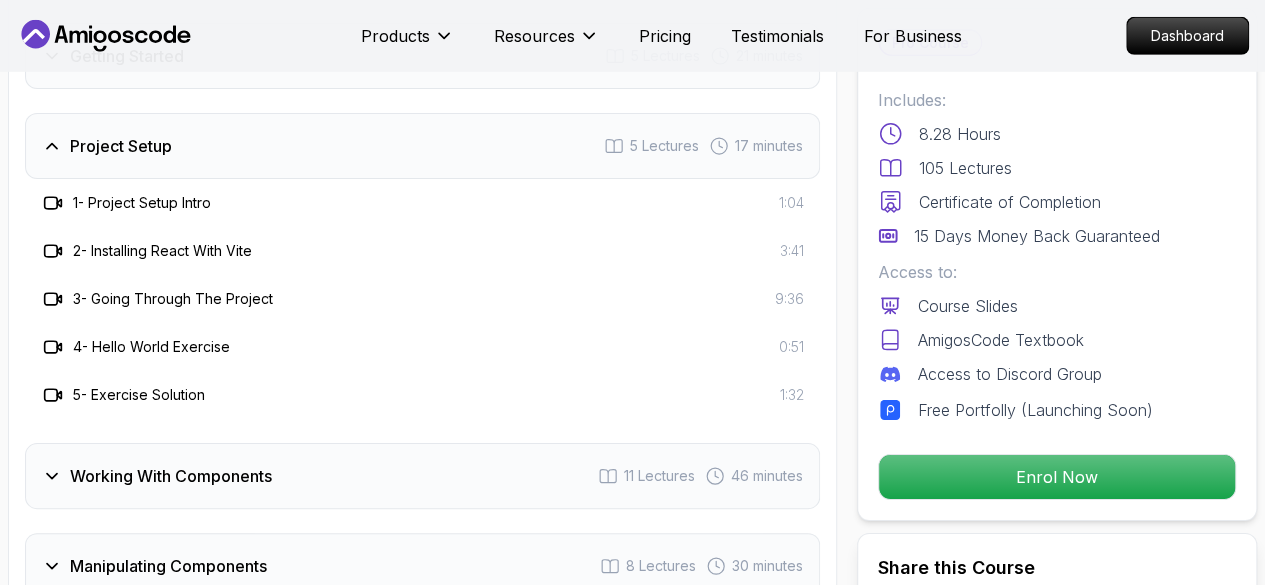 scroll, scrollTop: 3300, scrollLeft: 0, axis: vertical 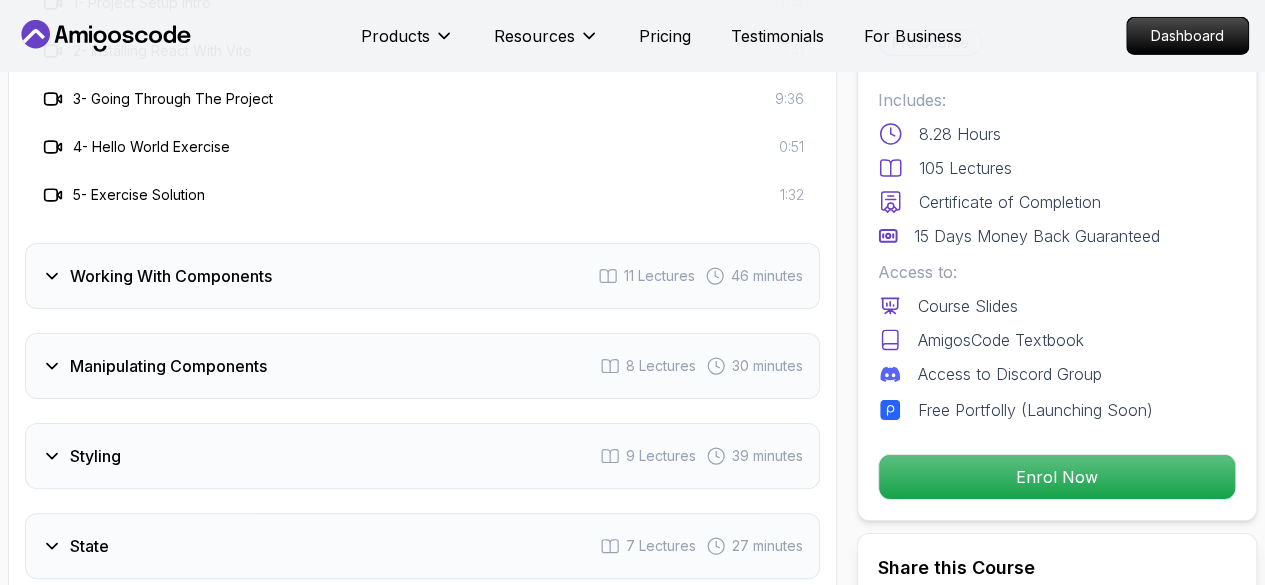 click on "Working With Components 11   Lectures     46 minutes" at bounding box center (422, 276) 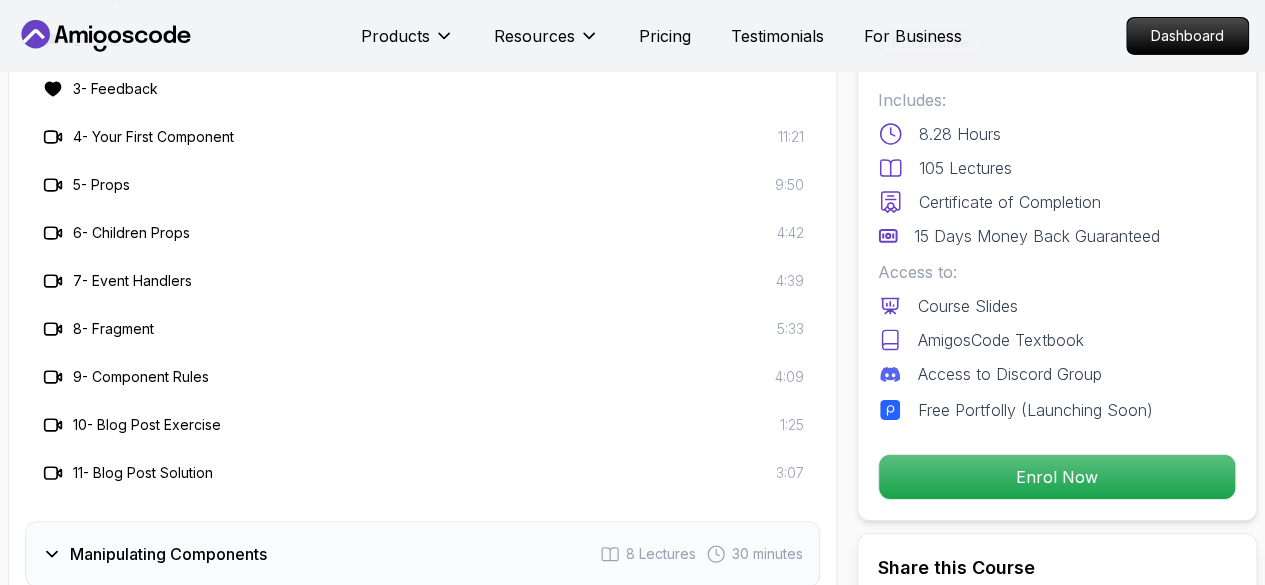 scroll, scrollTop: 3500, scrollLeft: 0, axis: vertical 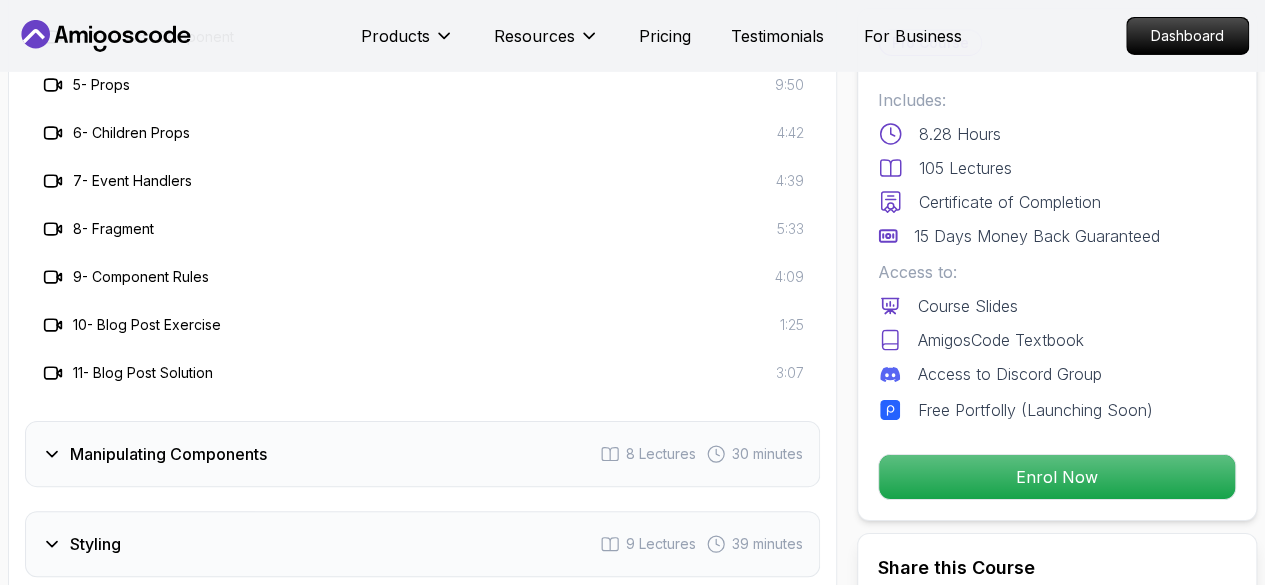 click on "Manipulating Components 8   Lectures     30 minutes" at bounding box center (422, 454) 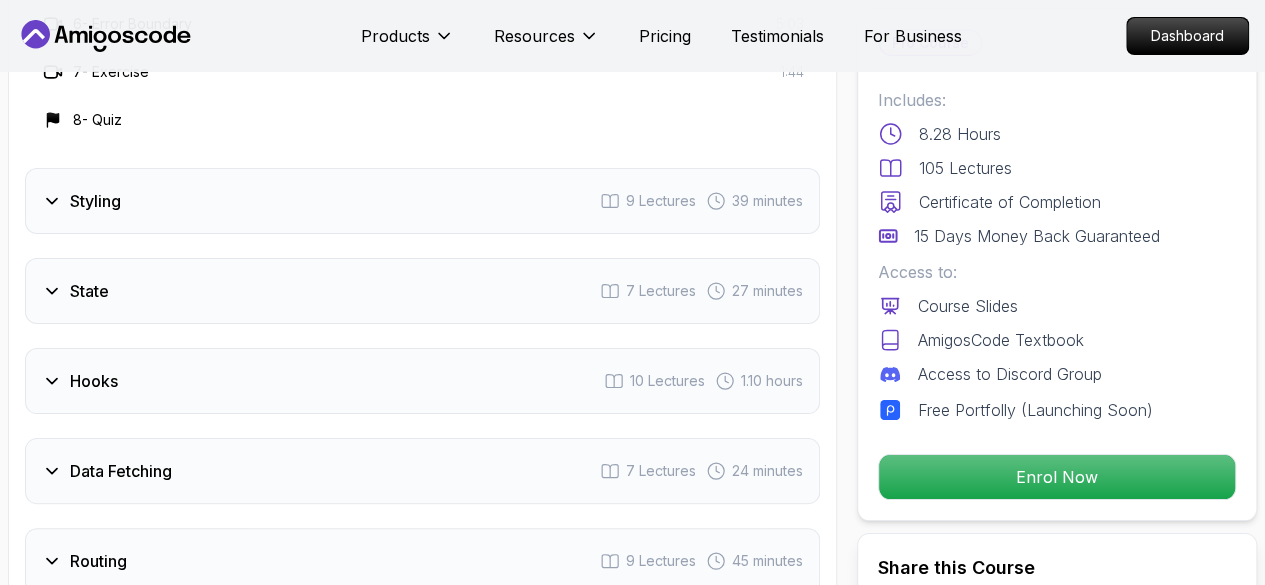 scroll, scrollTop: 3700, scrollLeft: 0, axis: vertical 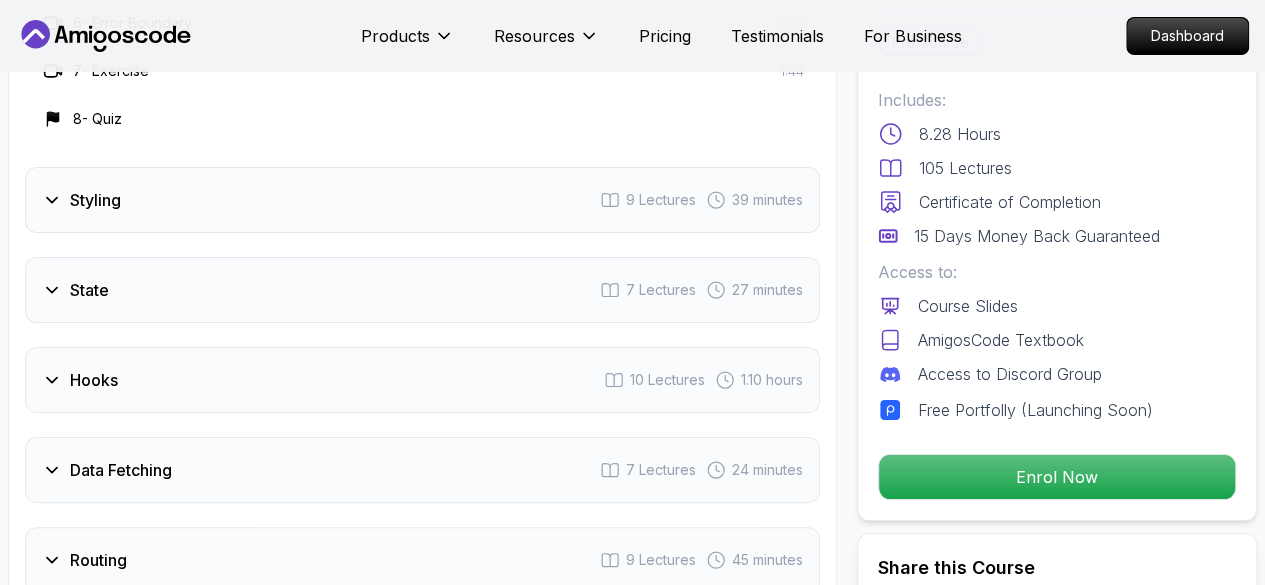 click on "Styling 9   Lectures     39 minutes" at bounding box center [422, 200] 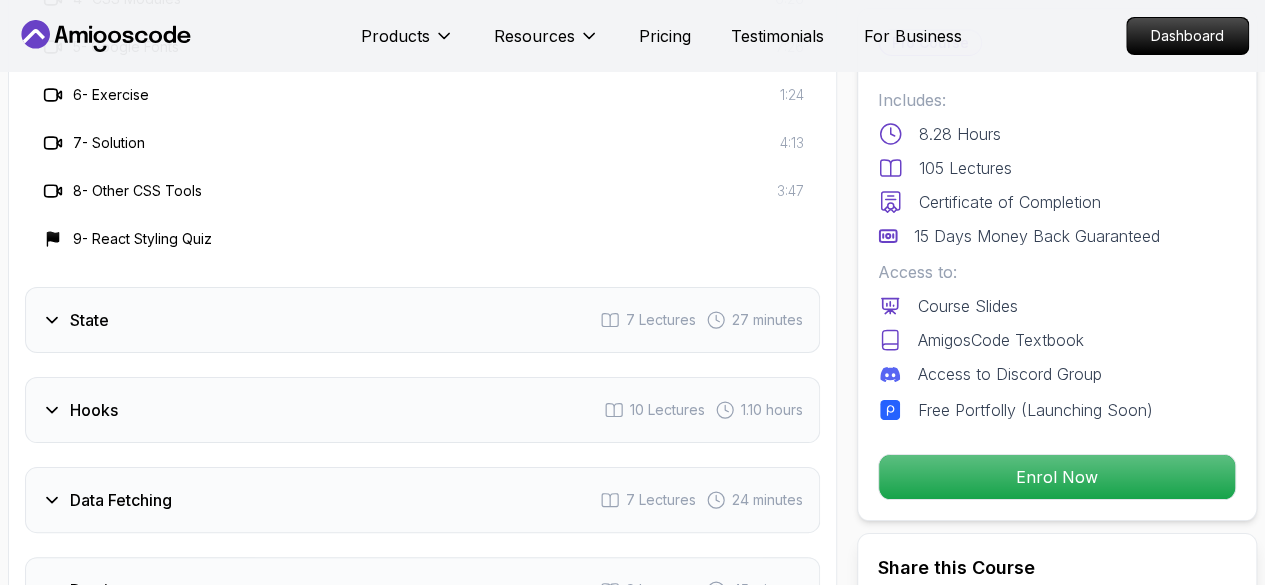 scroll, scrollTop: 3800, scrollLeft: 0, axis: vertical 